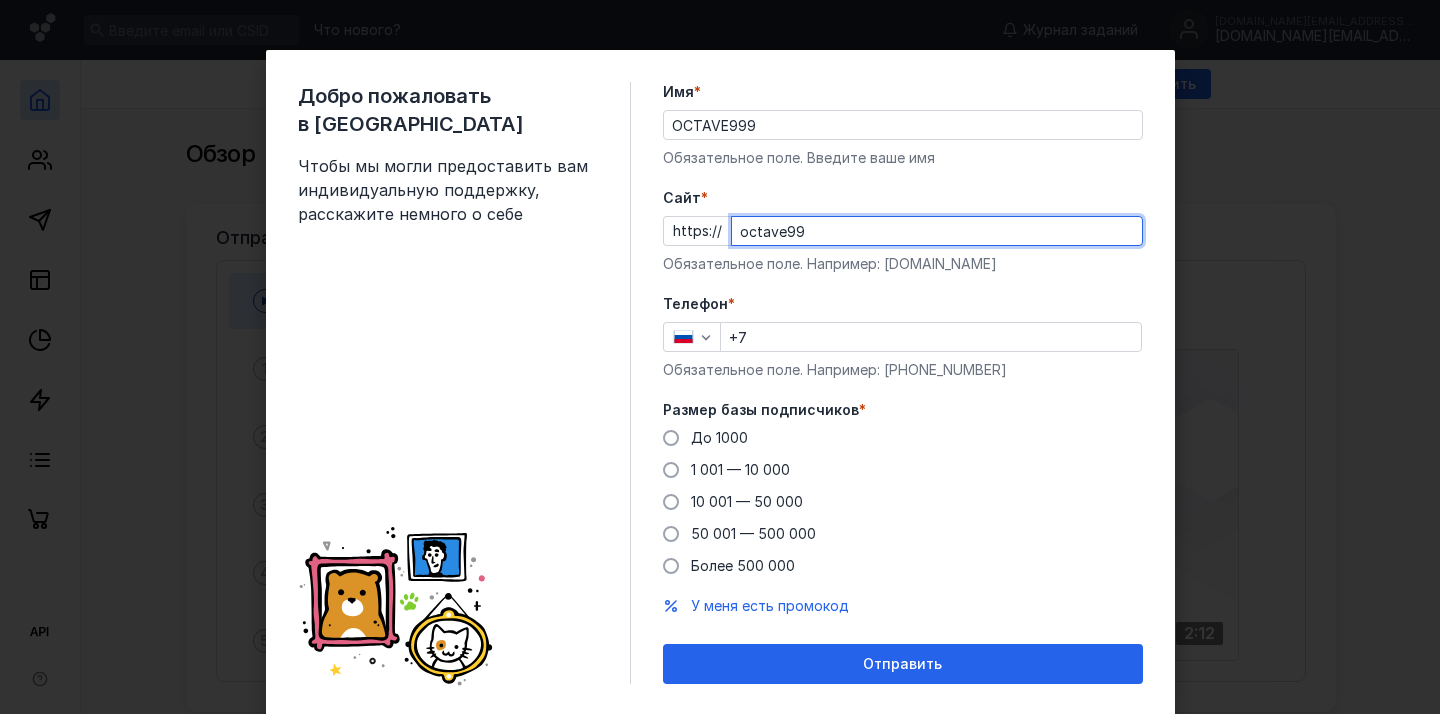 scroll, scrollTop: 0, scrollLeft: 0, axis: both 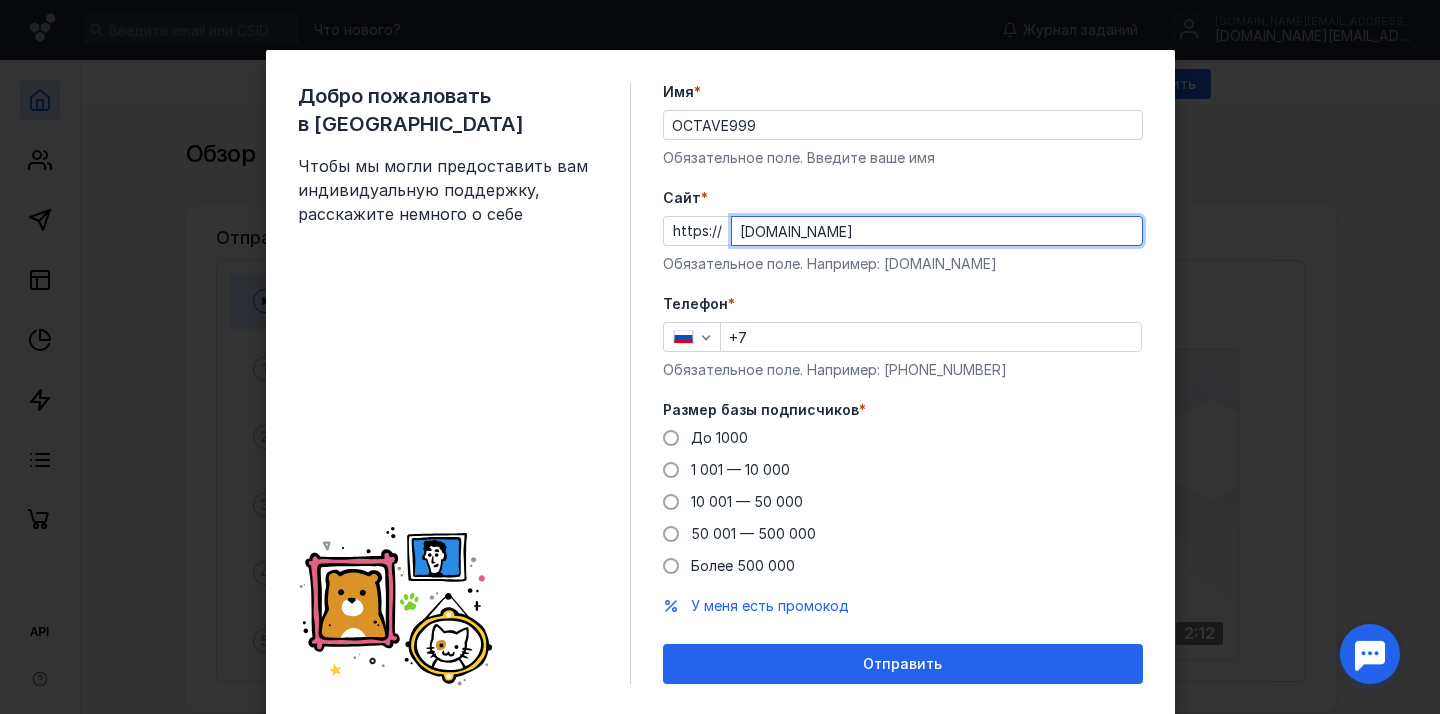 type on "[DOMAIN_NAME]" 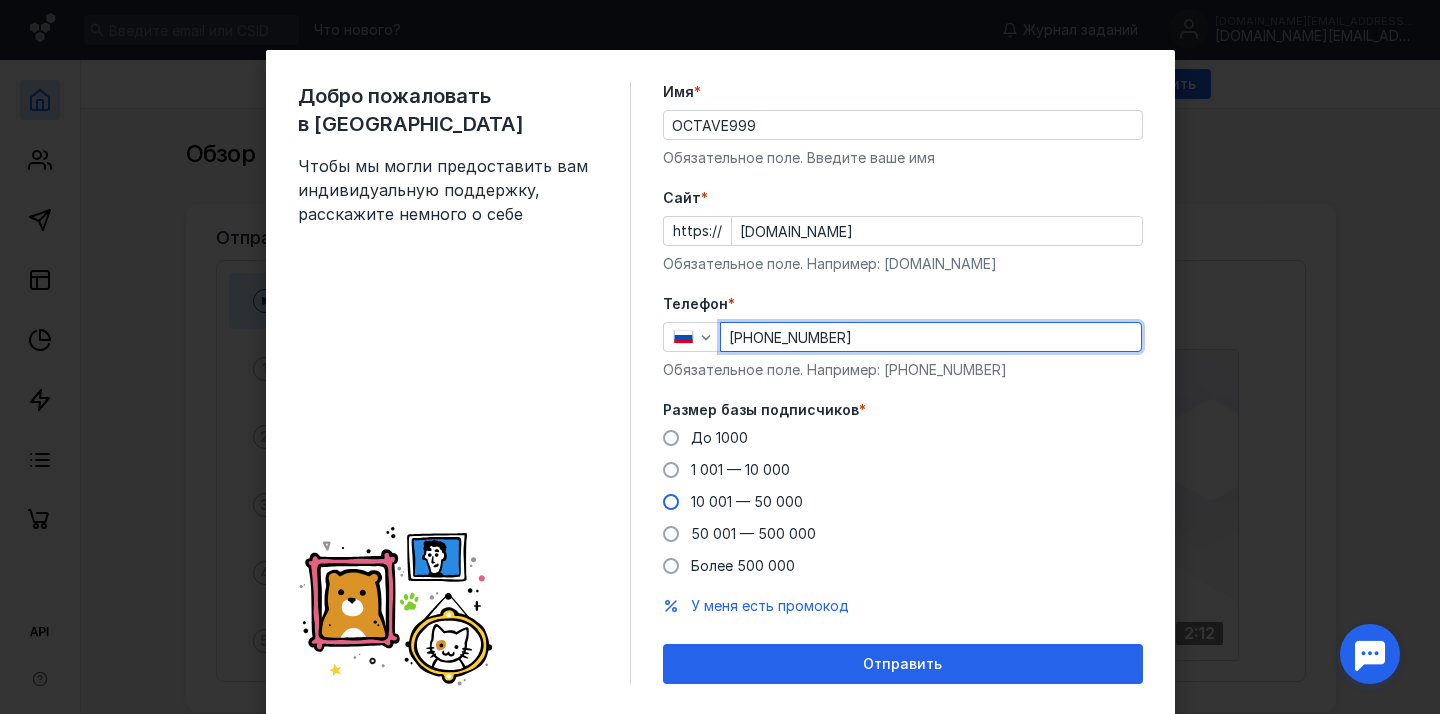 type on "[PHONE_NUMBER]" 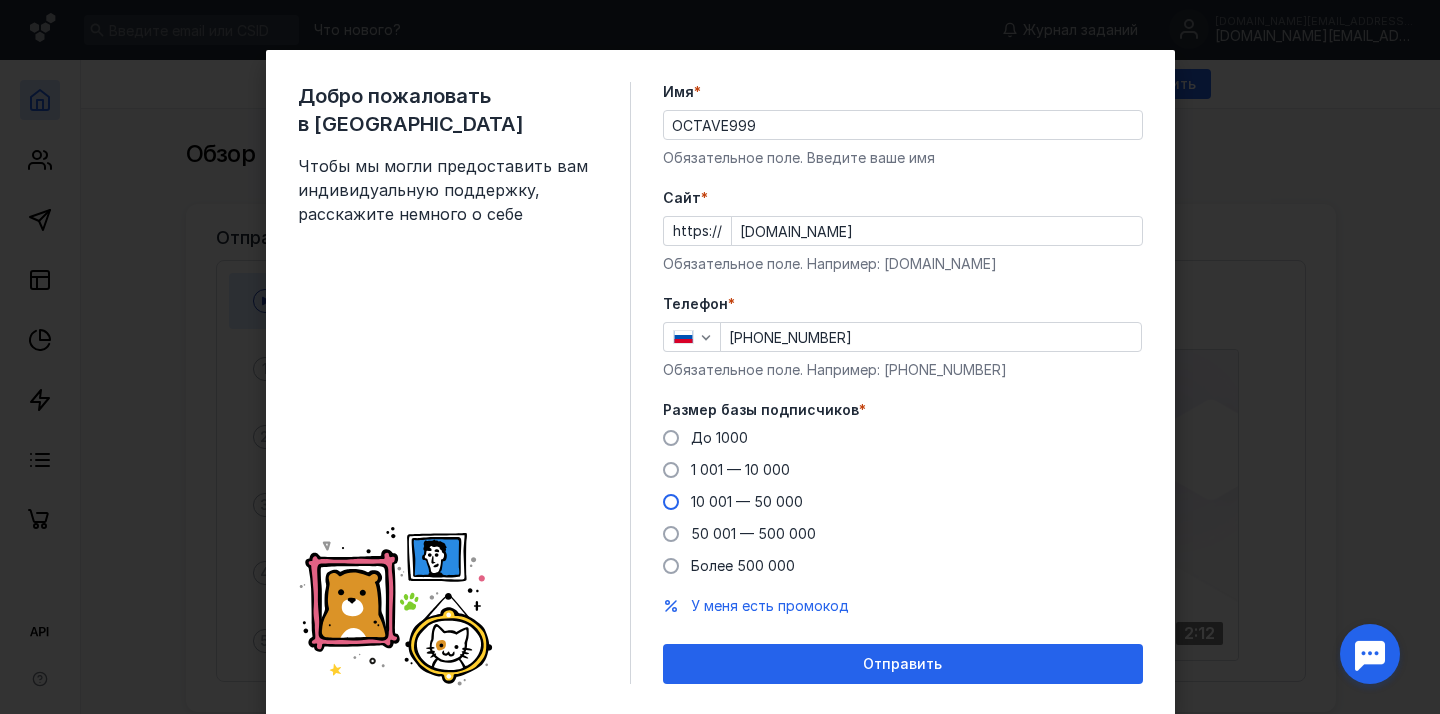 click on "10 001 — 50 000" at bounding box center [733, 502] 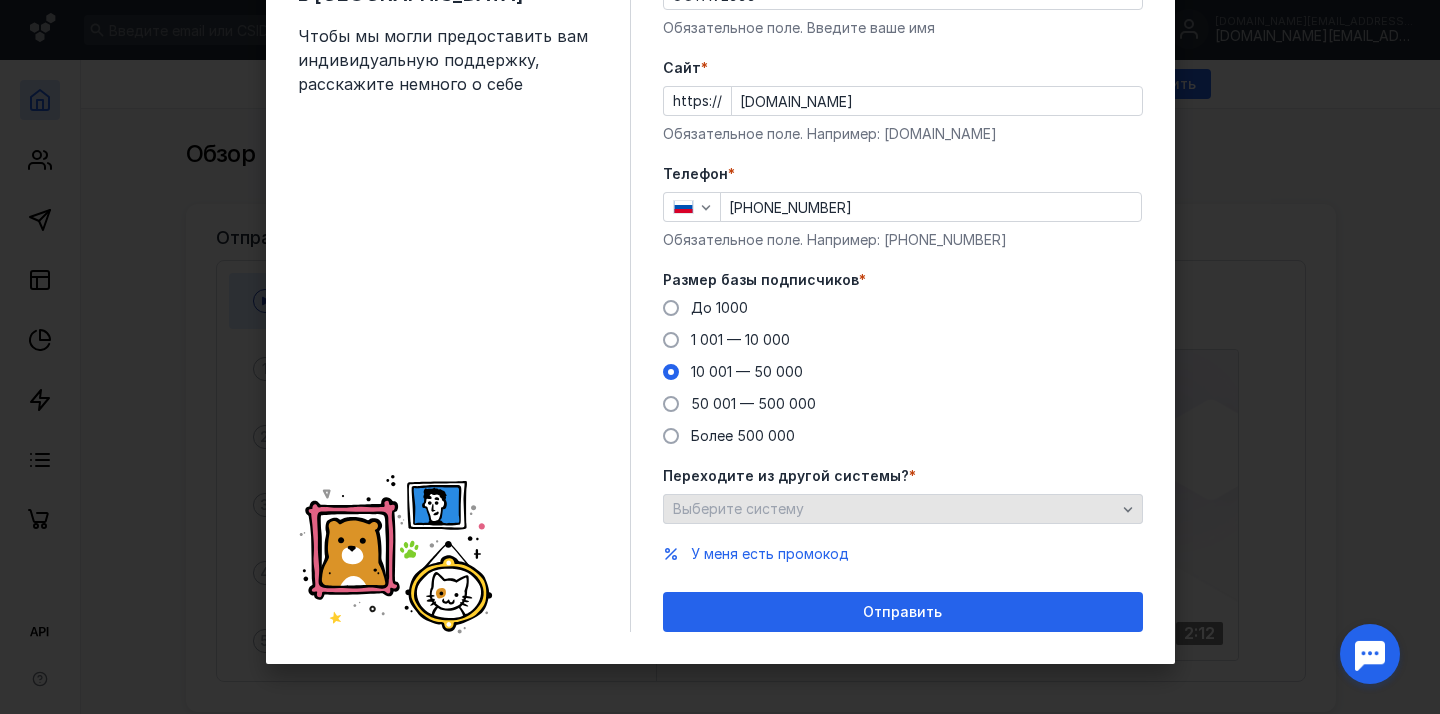 scroll, scrollTop: 130, scrollLeft: 0, axis: vertical 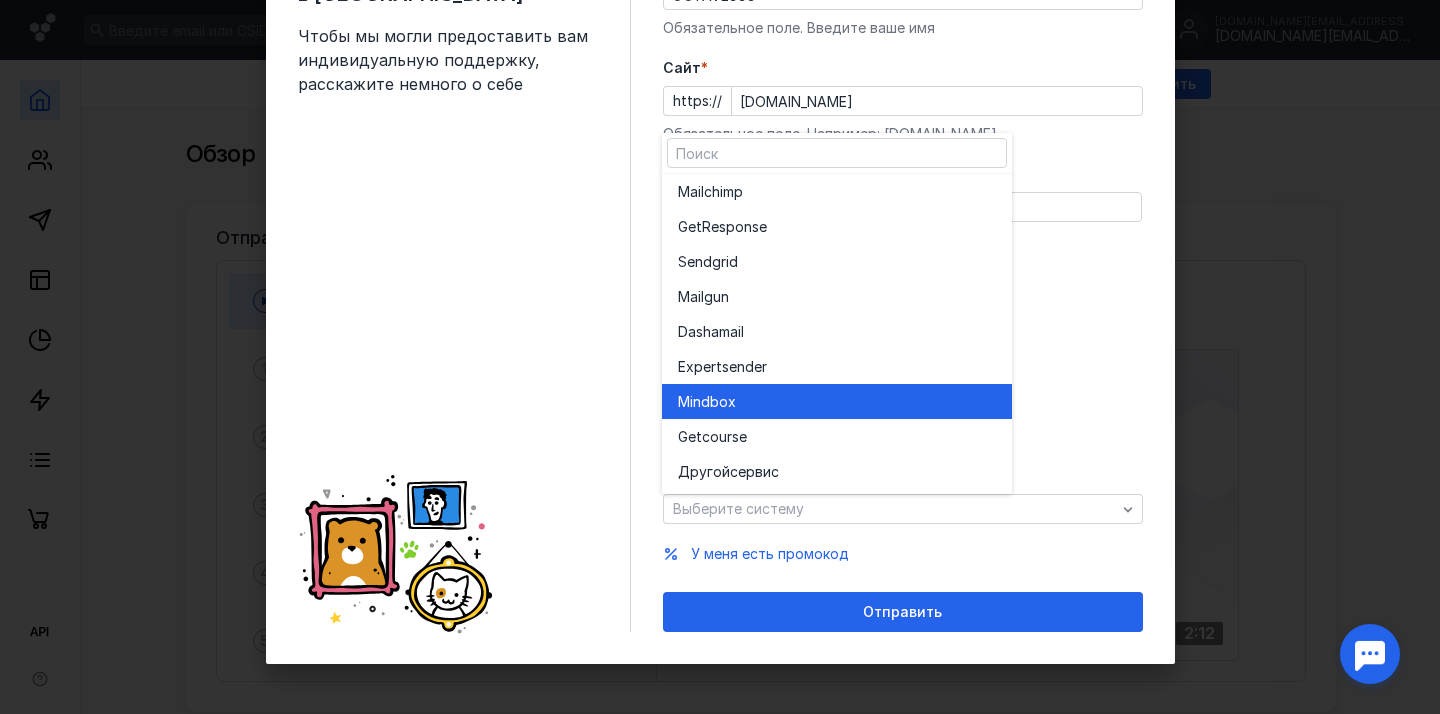 click on "box" at bounding box center [723, 402] 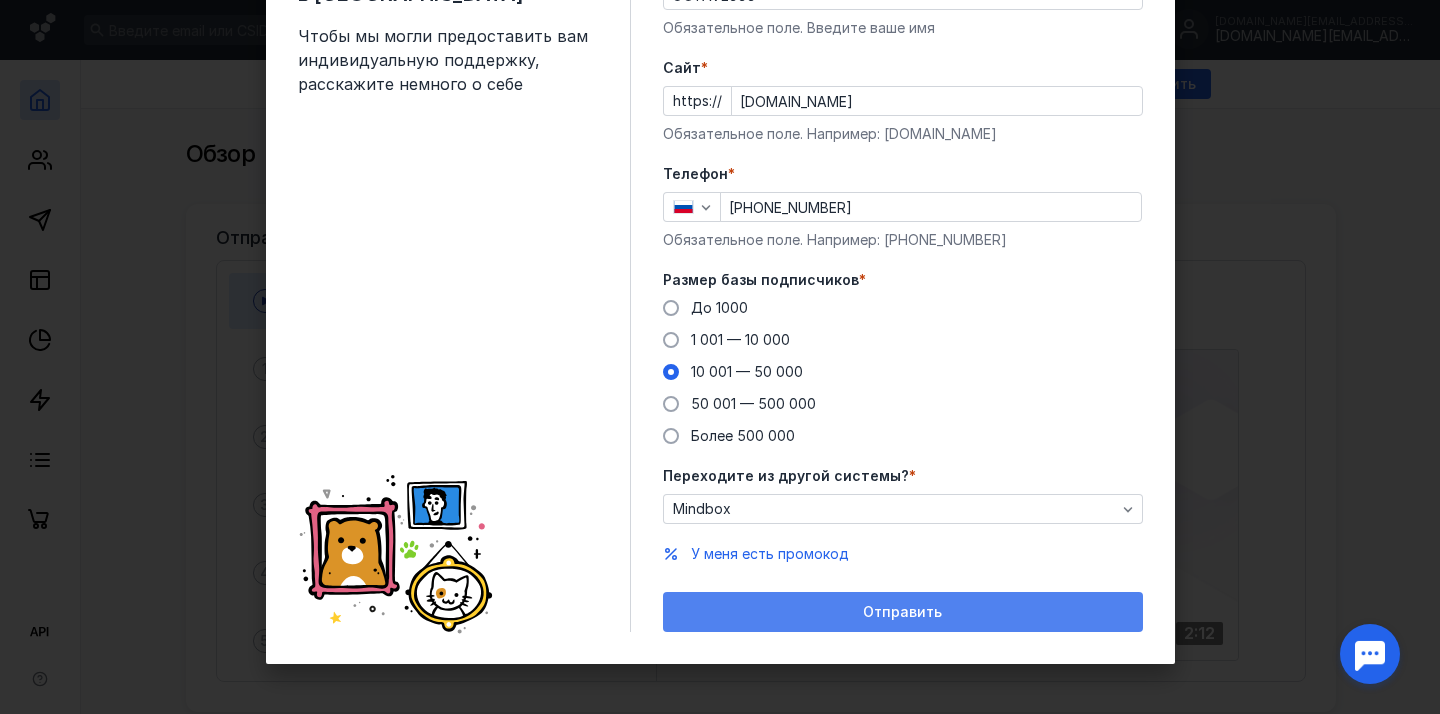 click on "Отправить" at bounding box center [902, 612] 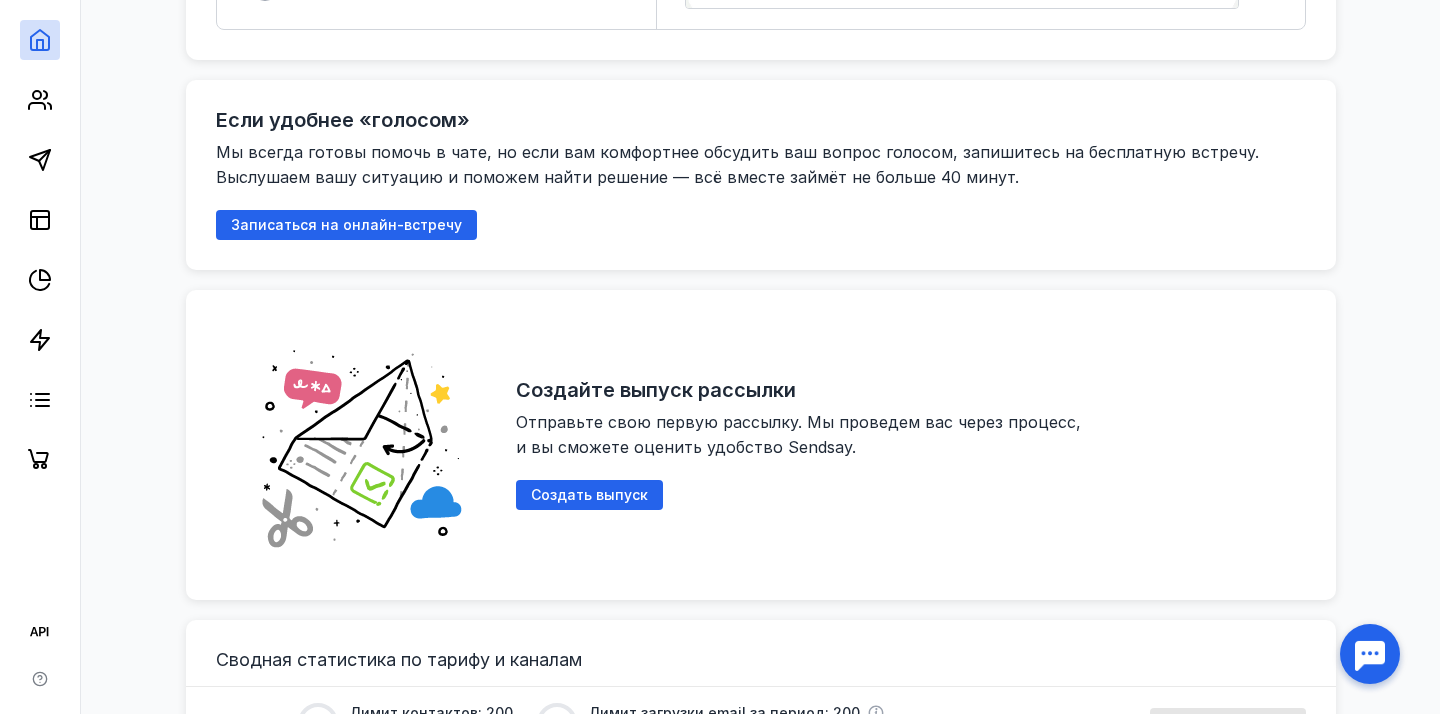 scroll, scrollTop: 634, scrollLeft: 0, axis: vertical 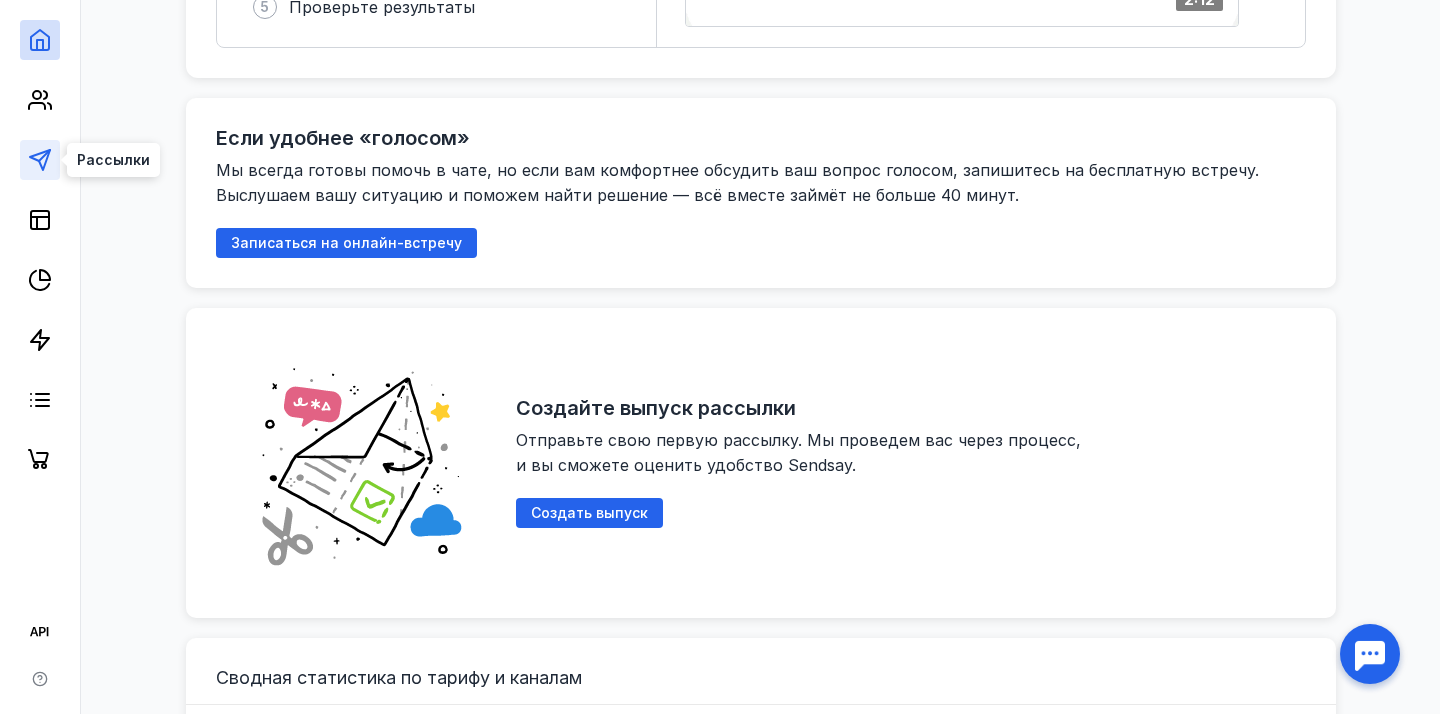 click 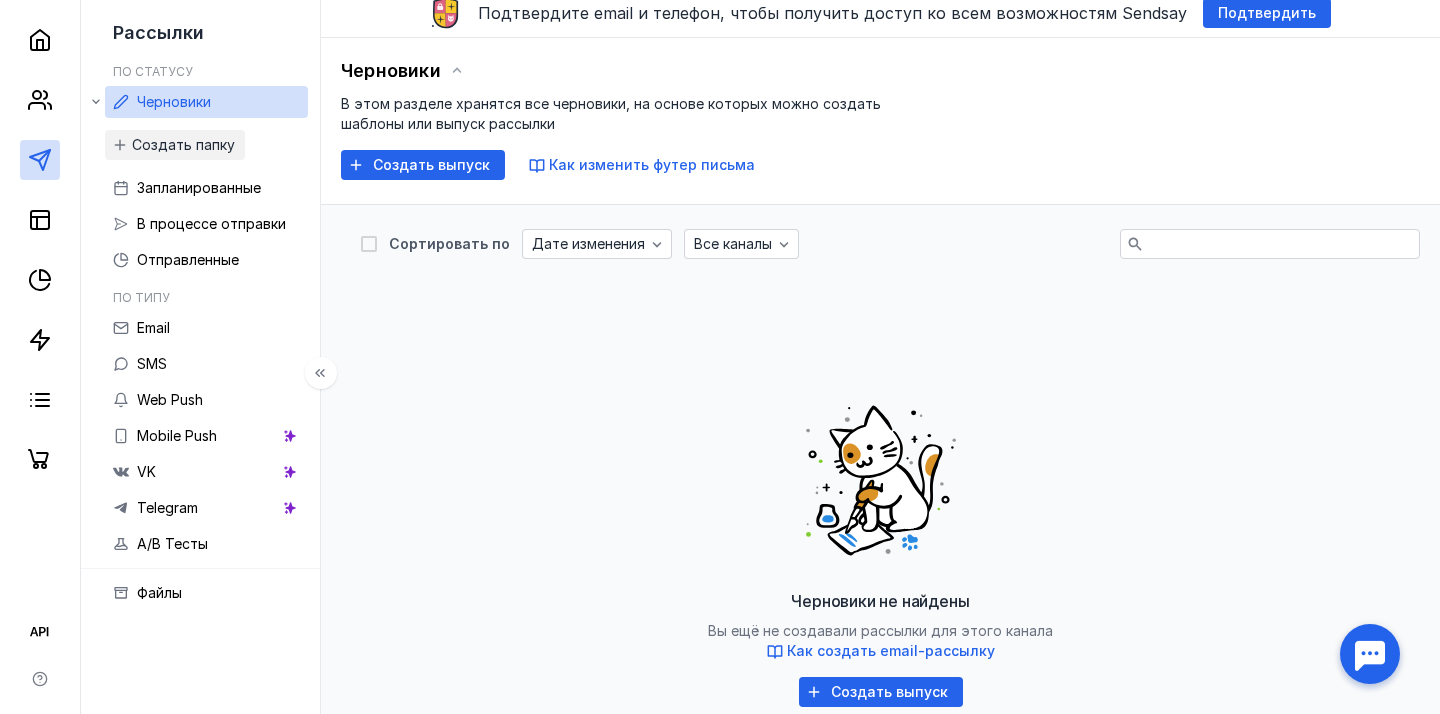scroll, scrollTop: 80, scrollLeft: 0, axis: vertical 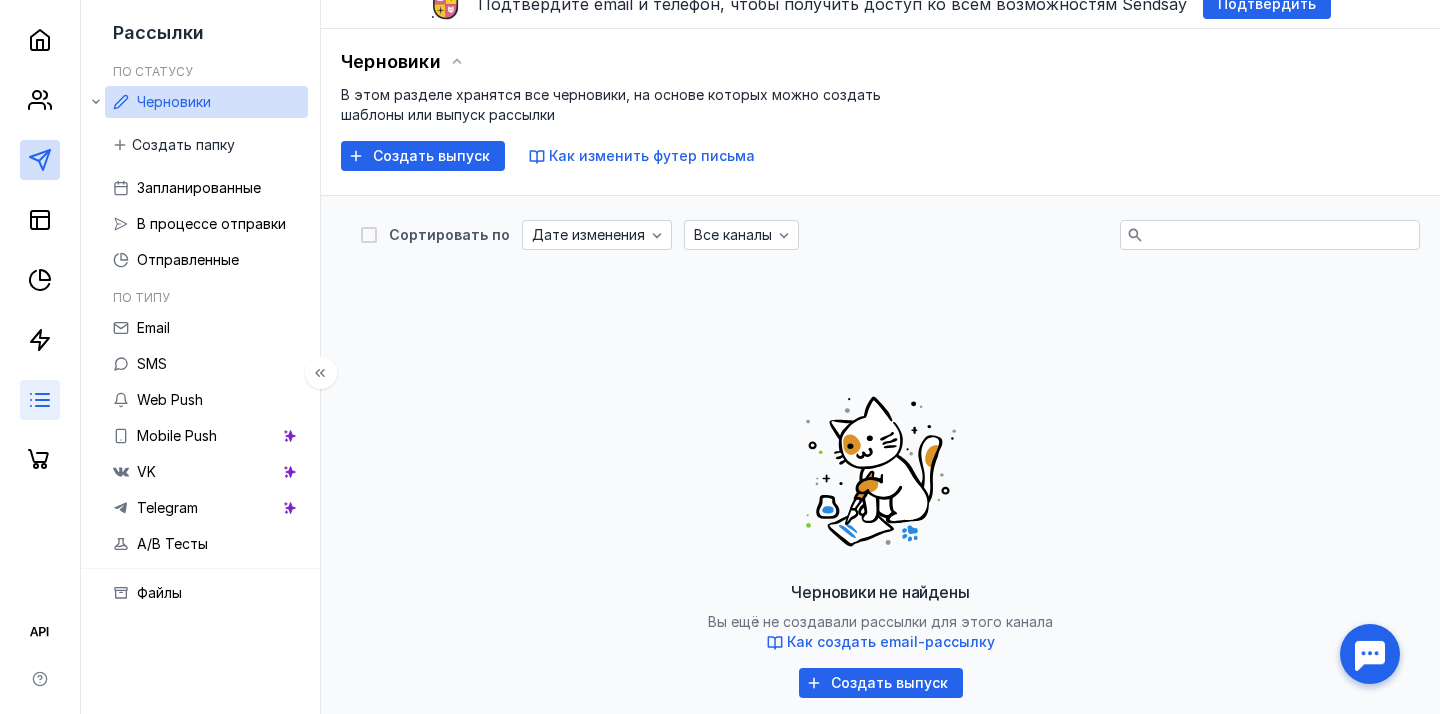 click at bounding box center (40, 400) 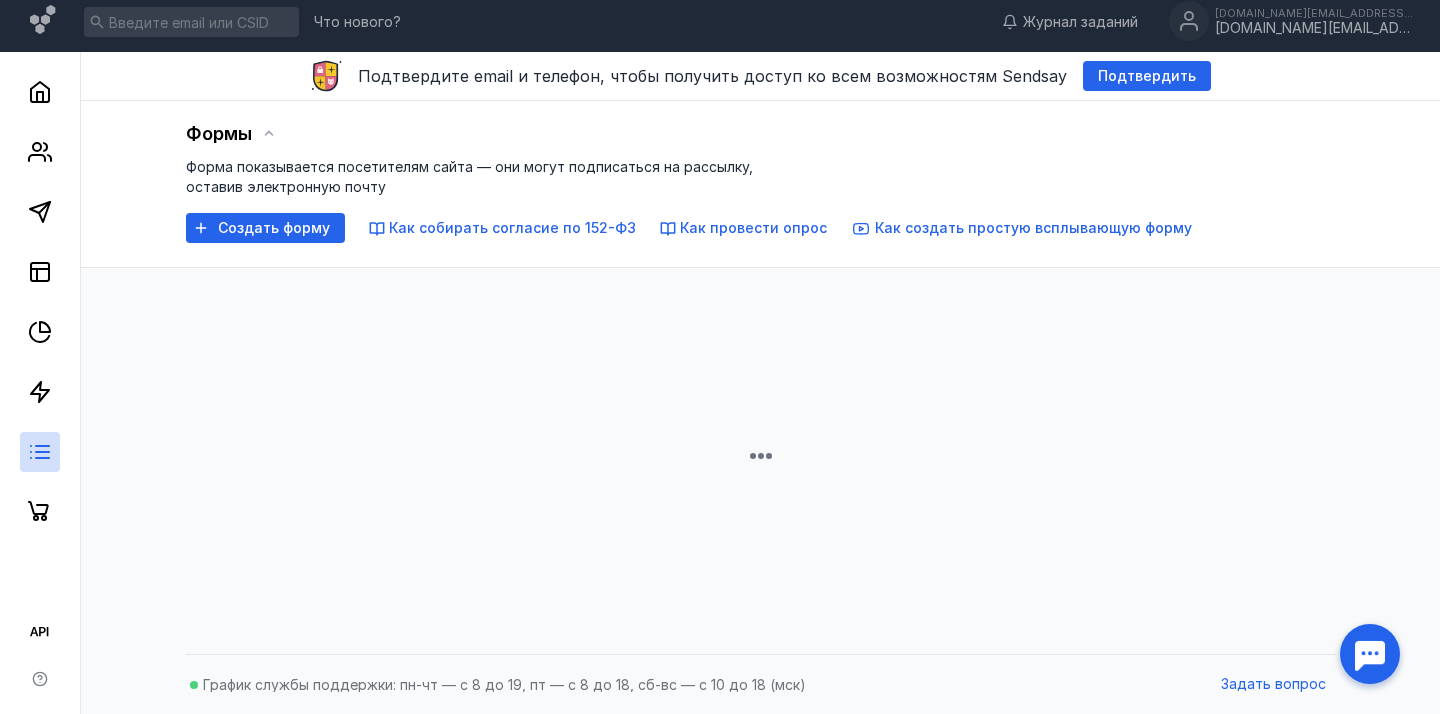 scroll, scrollTop: 8, scrollLeft: 0, axis: vertical 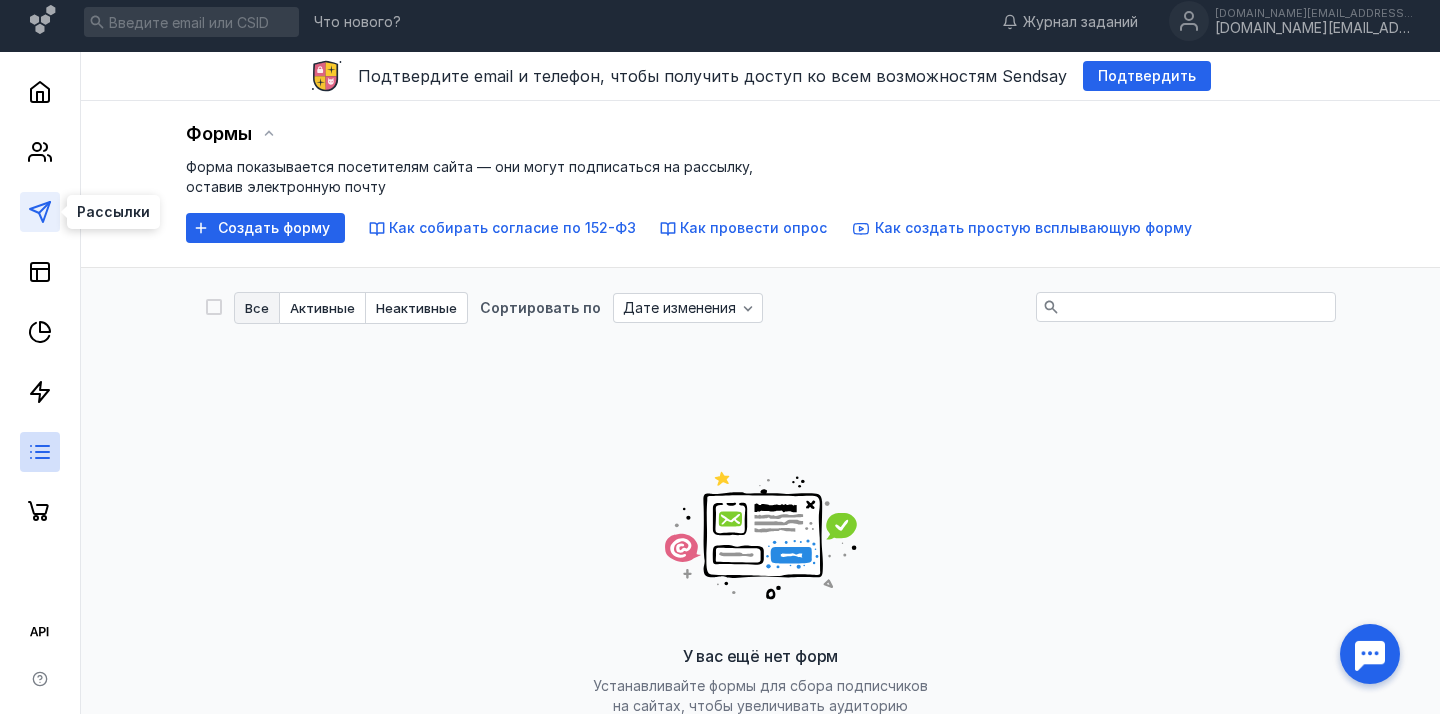 click 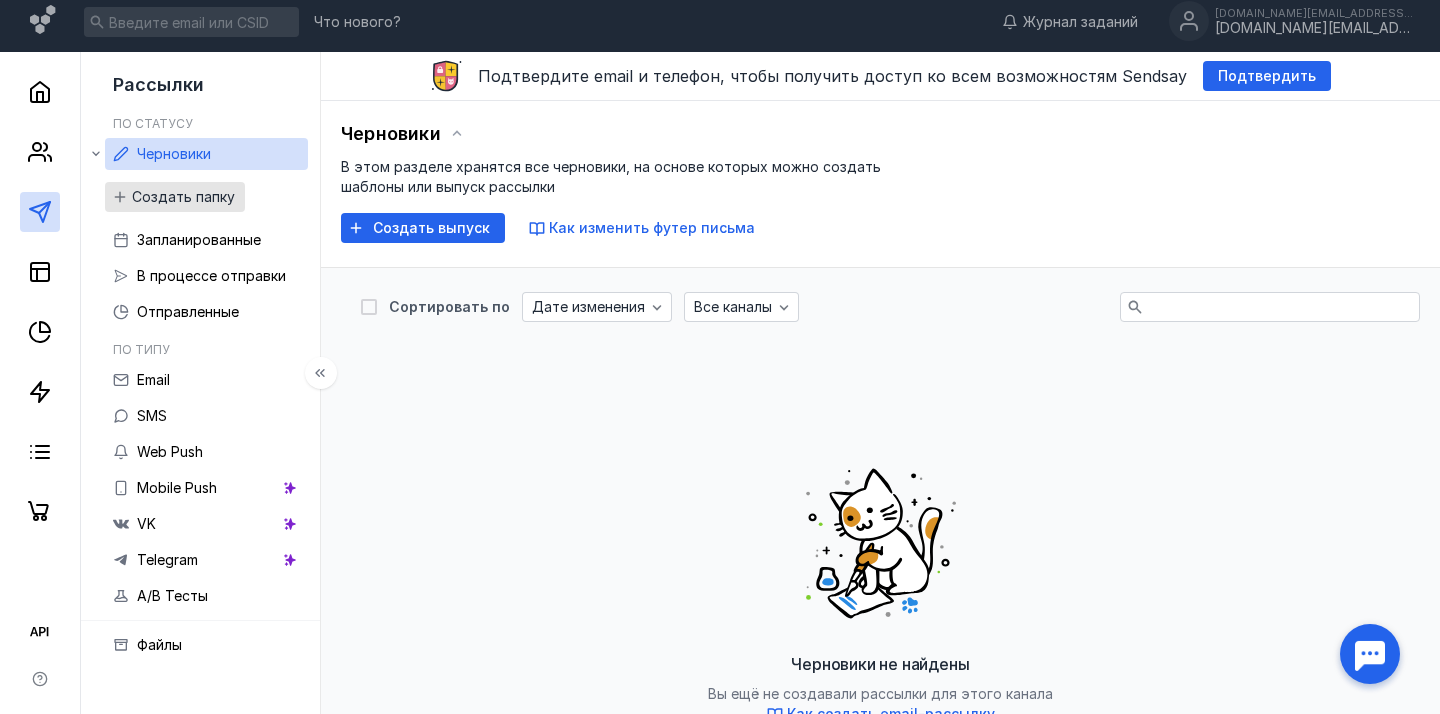 click on "Создать папку" at bounding box center [183, 197] 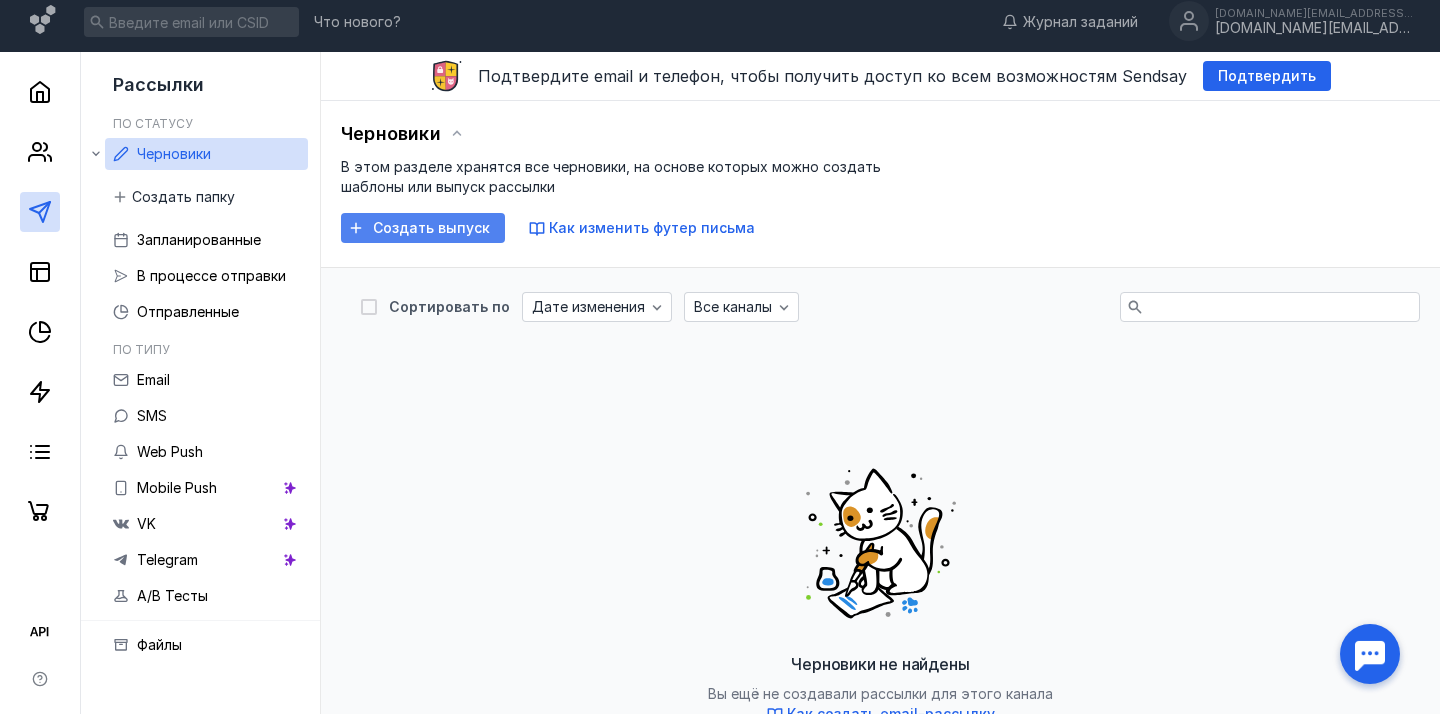 click on "Создать выпуск" at bounding box center [431, 228] 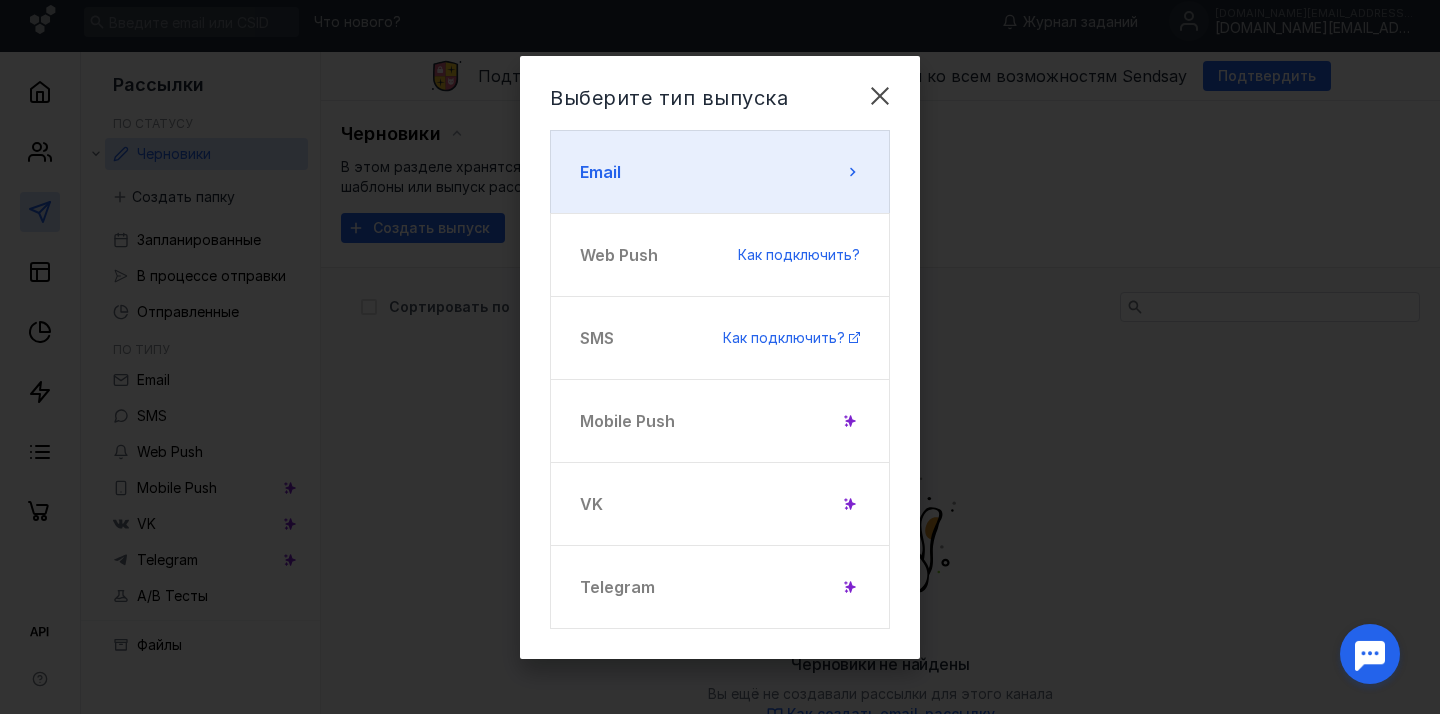 click on "Email" at bounding box center (720, 172) 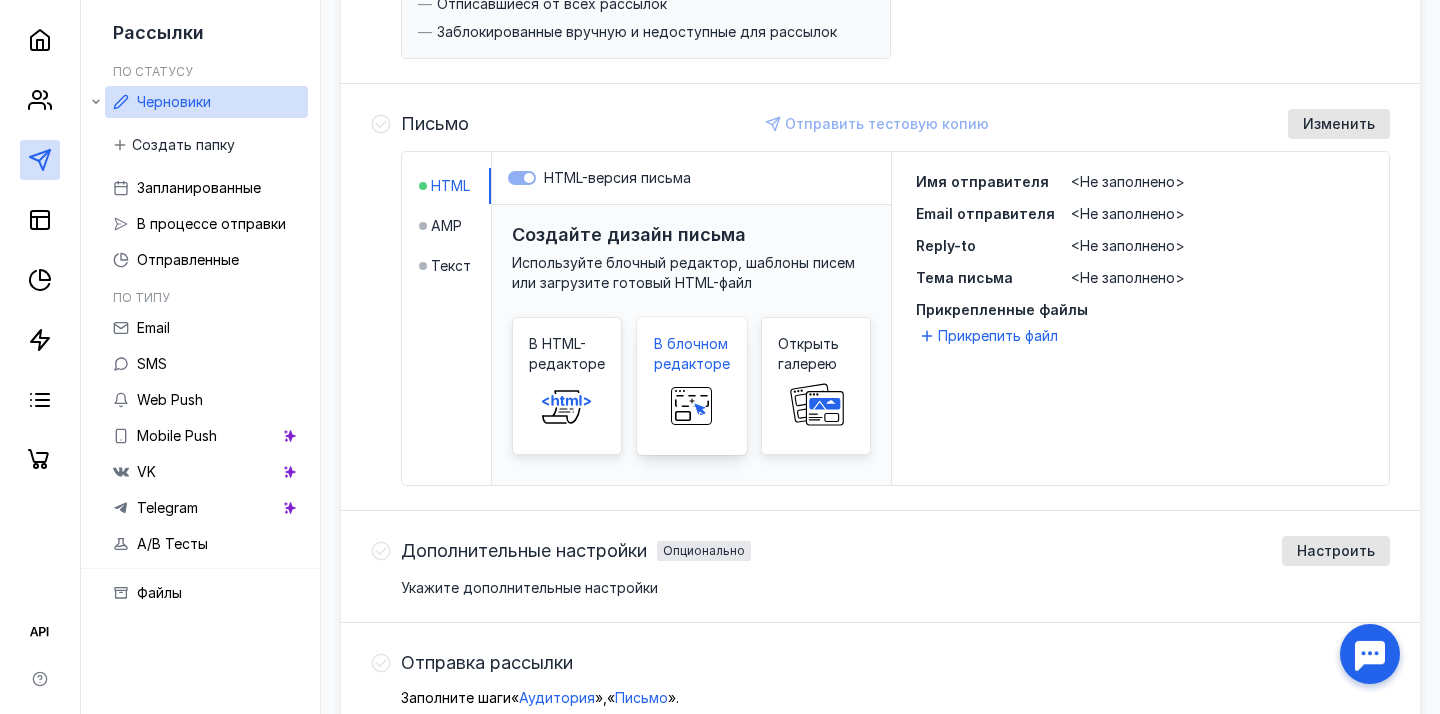 scroll, scrollTop: 365, scrollLeft: 0, axis: vertical 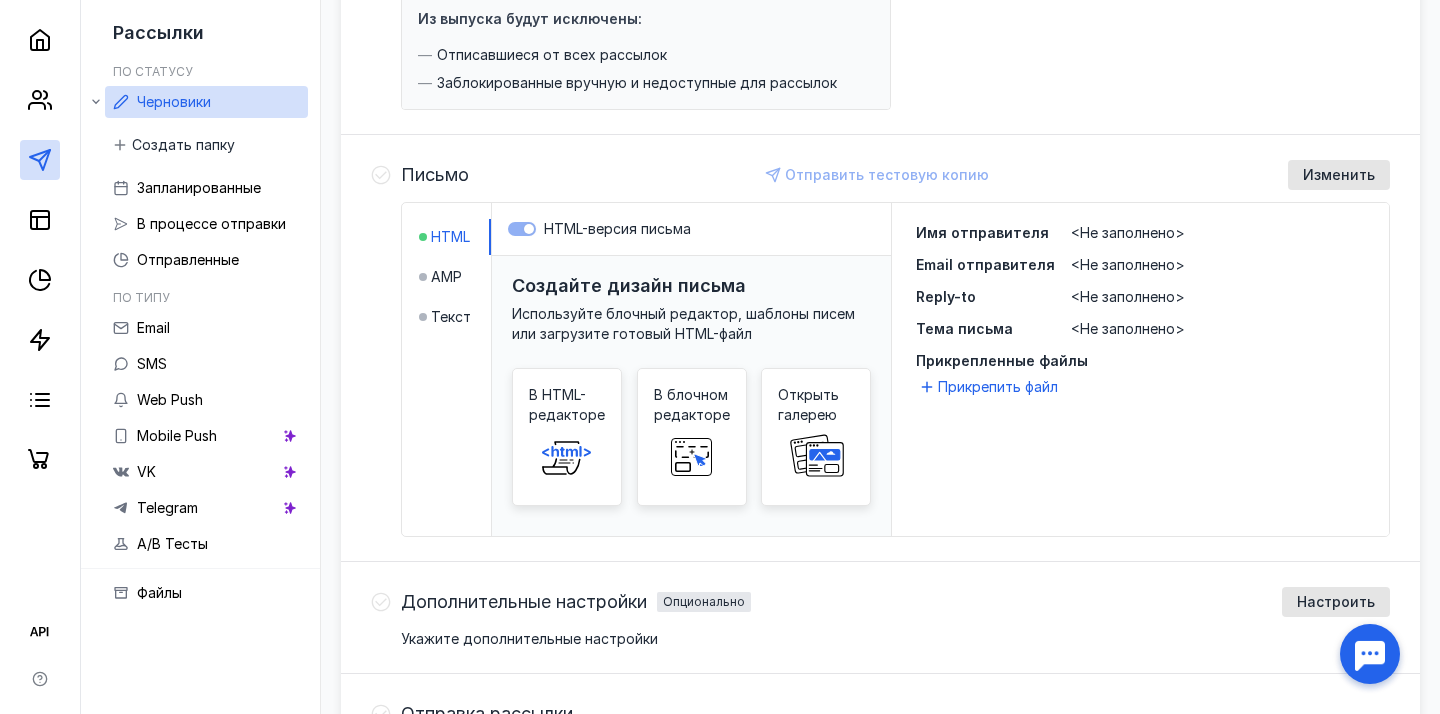 click on "Создайте дизайн письма" at bounding box center (629, 285) 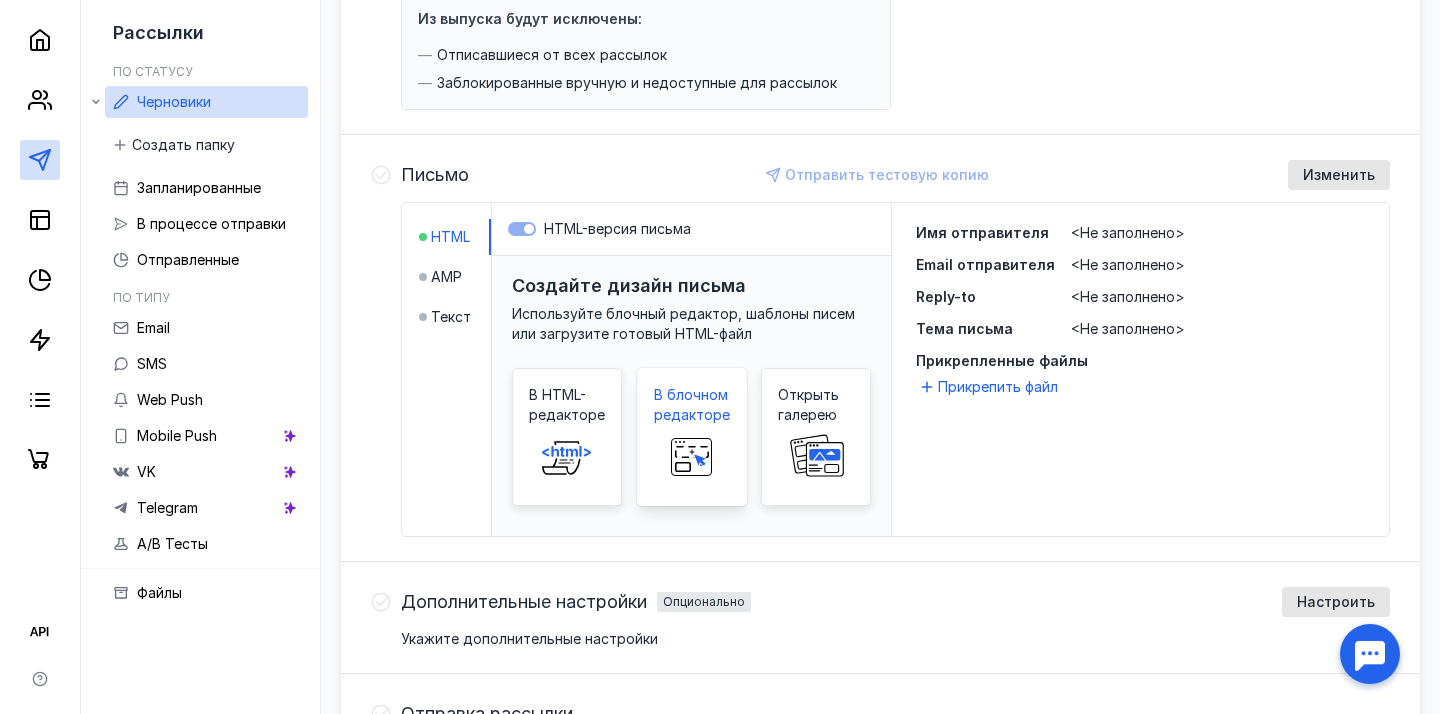 click at bounding box center [692, 457] 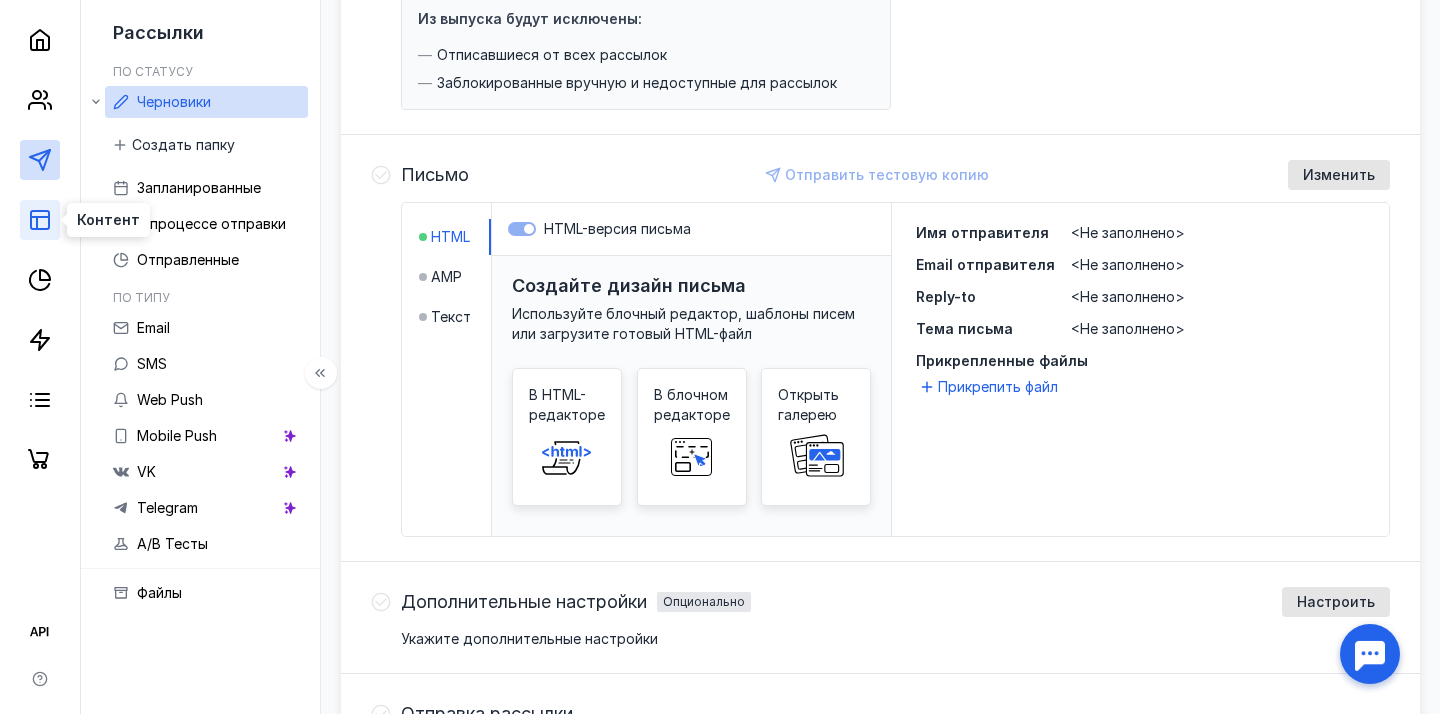 click 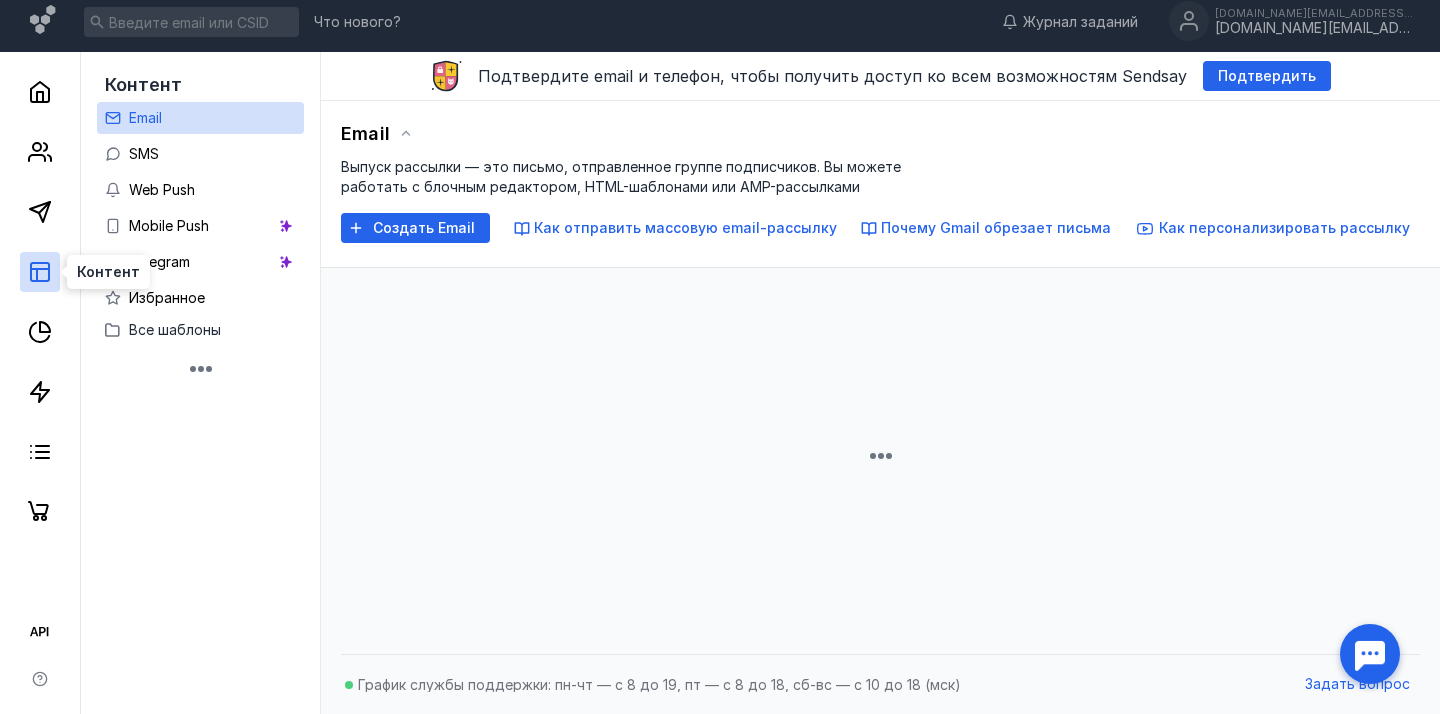 scroll, scrollTop: 0, scrollLeft: 0, axis: both 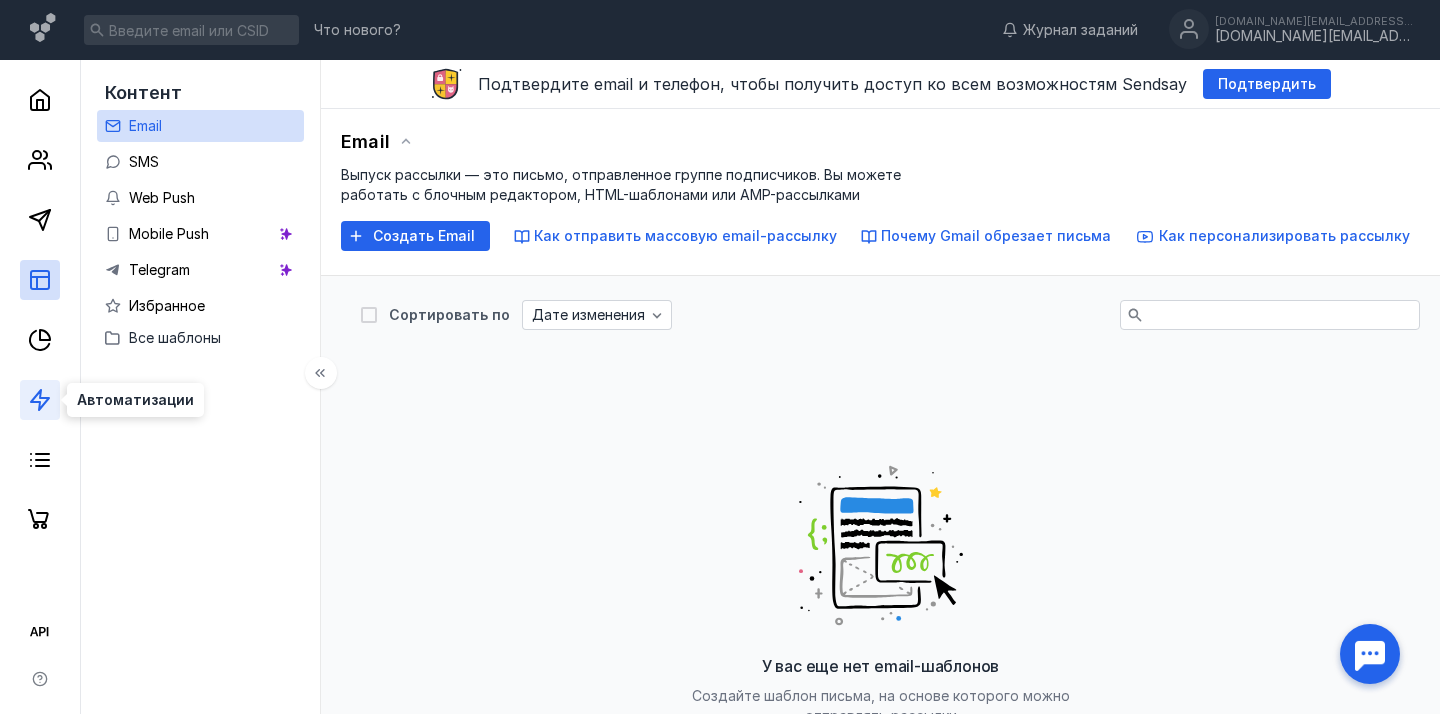 click 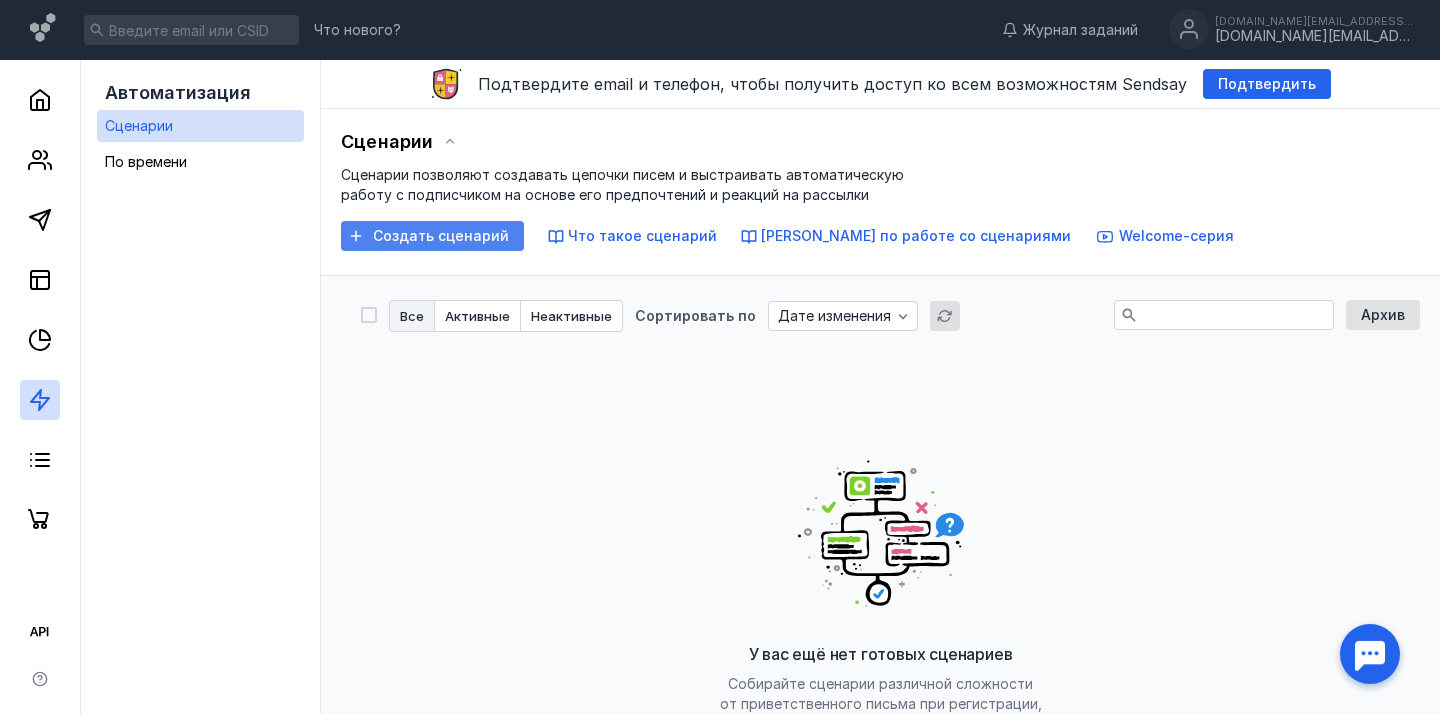 click on "Создать сценарий" at bounding box center [441, 236] 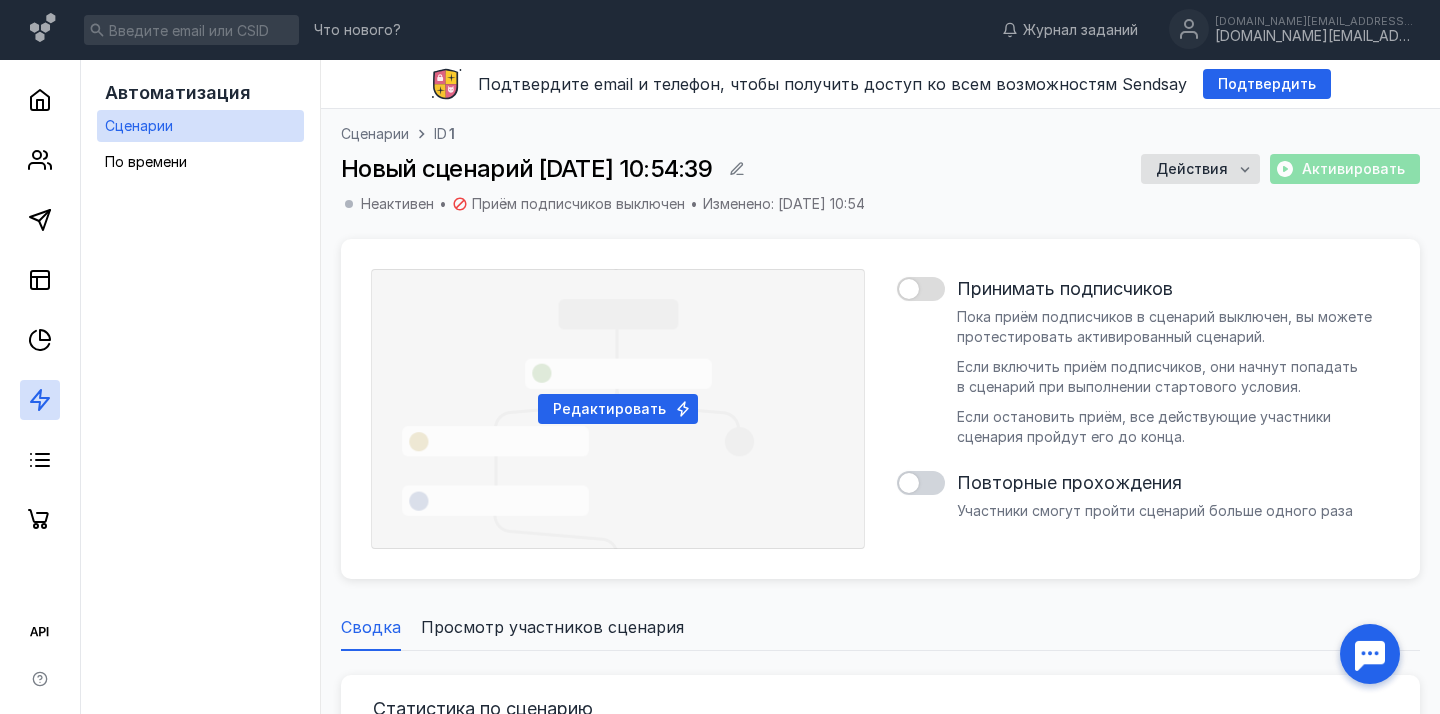click at bounding box center (909, 289) 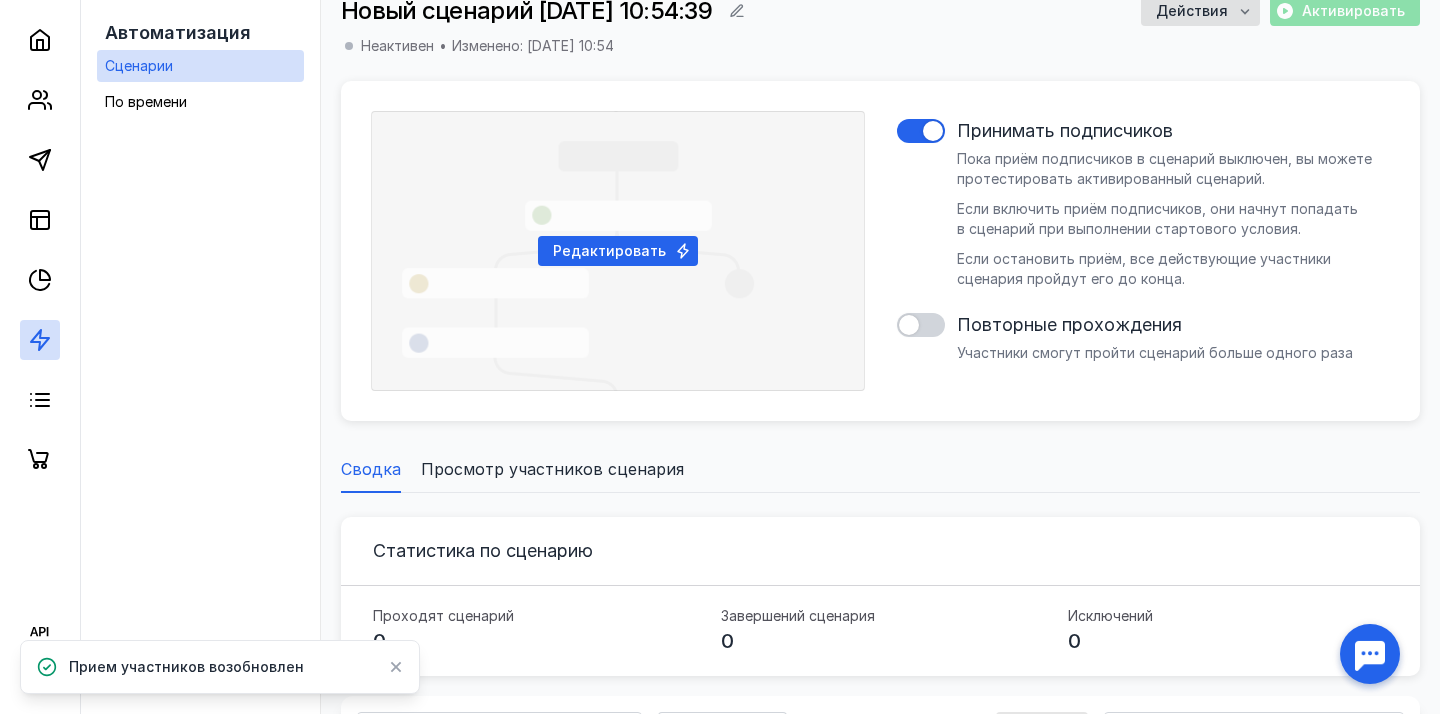 scroll, scrollTop: 96, scrollLeft: 0, axis: vertical 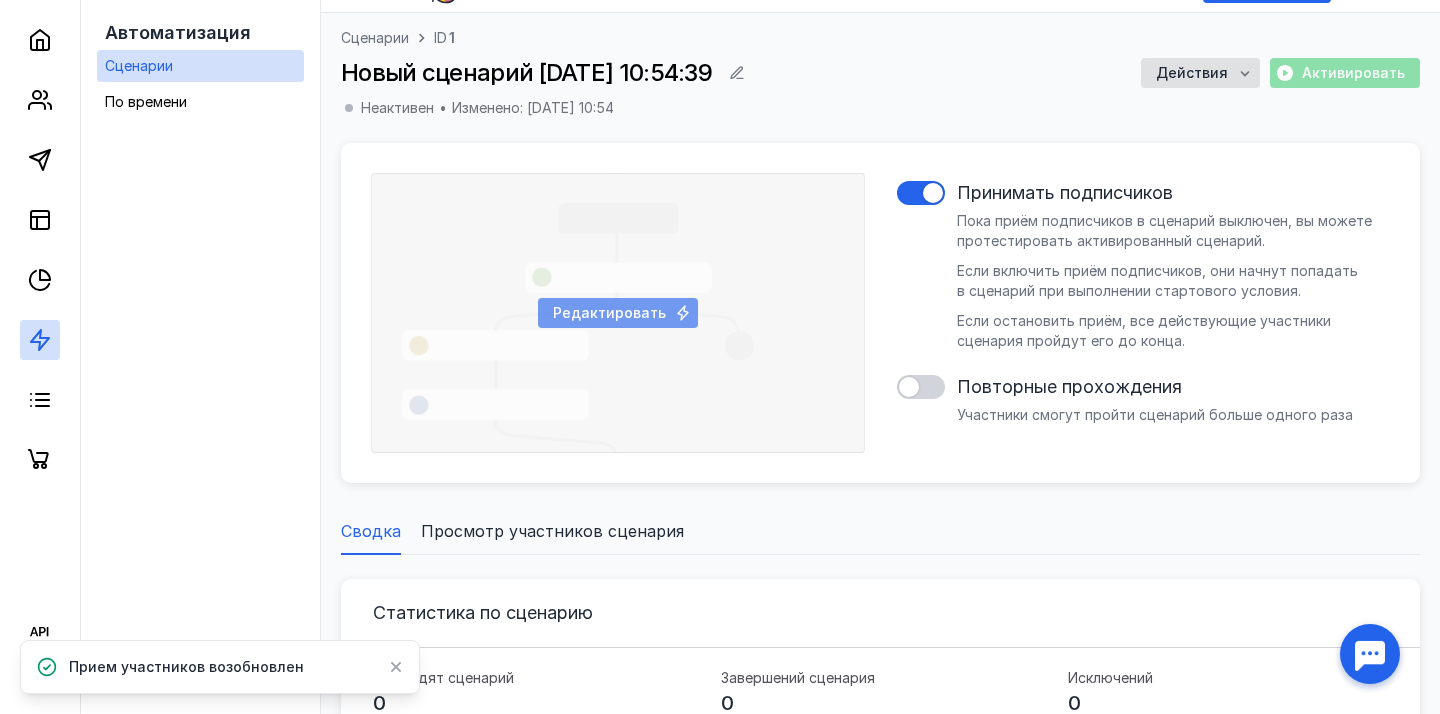 click on "Редактировать" at bounding box center [609, 313] 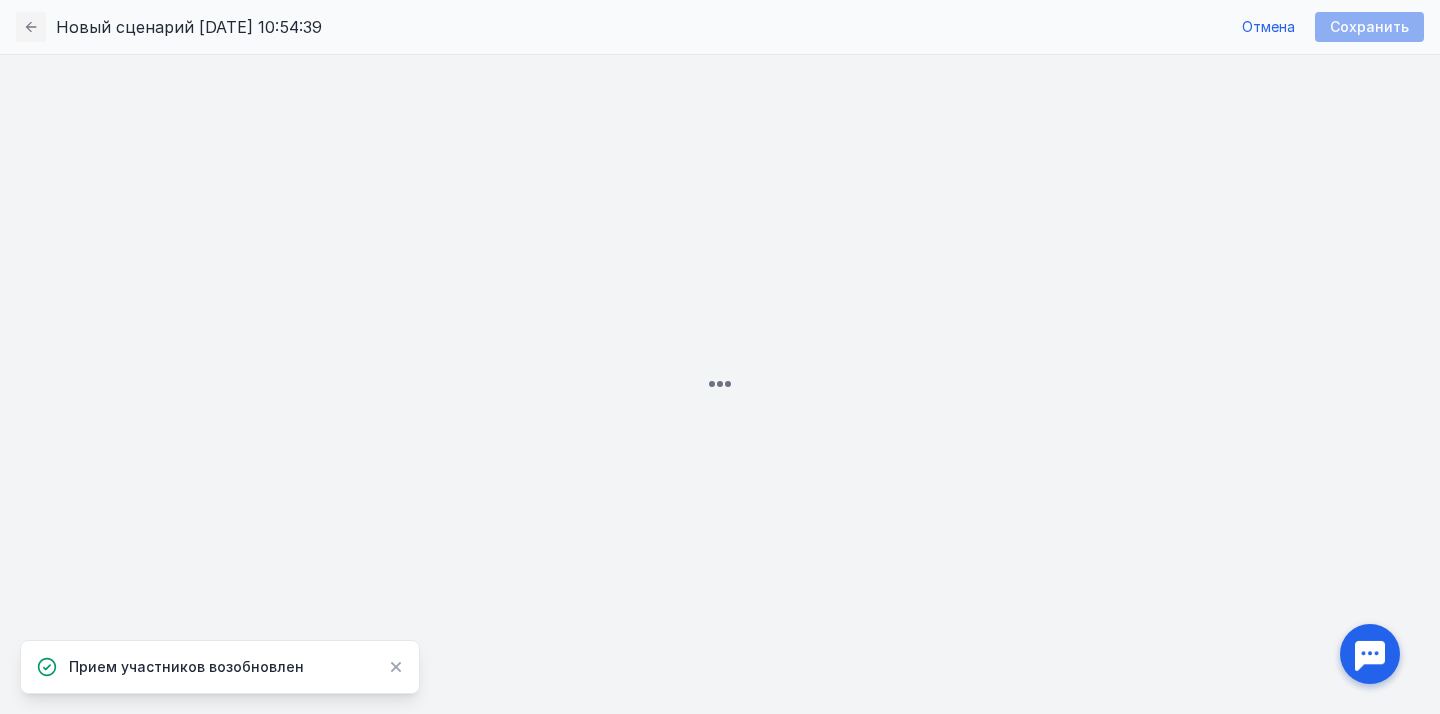 scroll, scrollTop: 8, scrollLeft: 0, axis: vertical 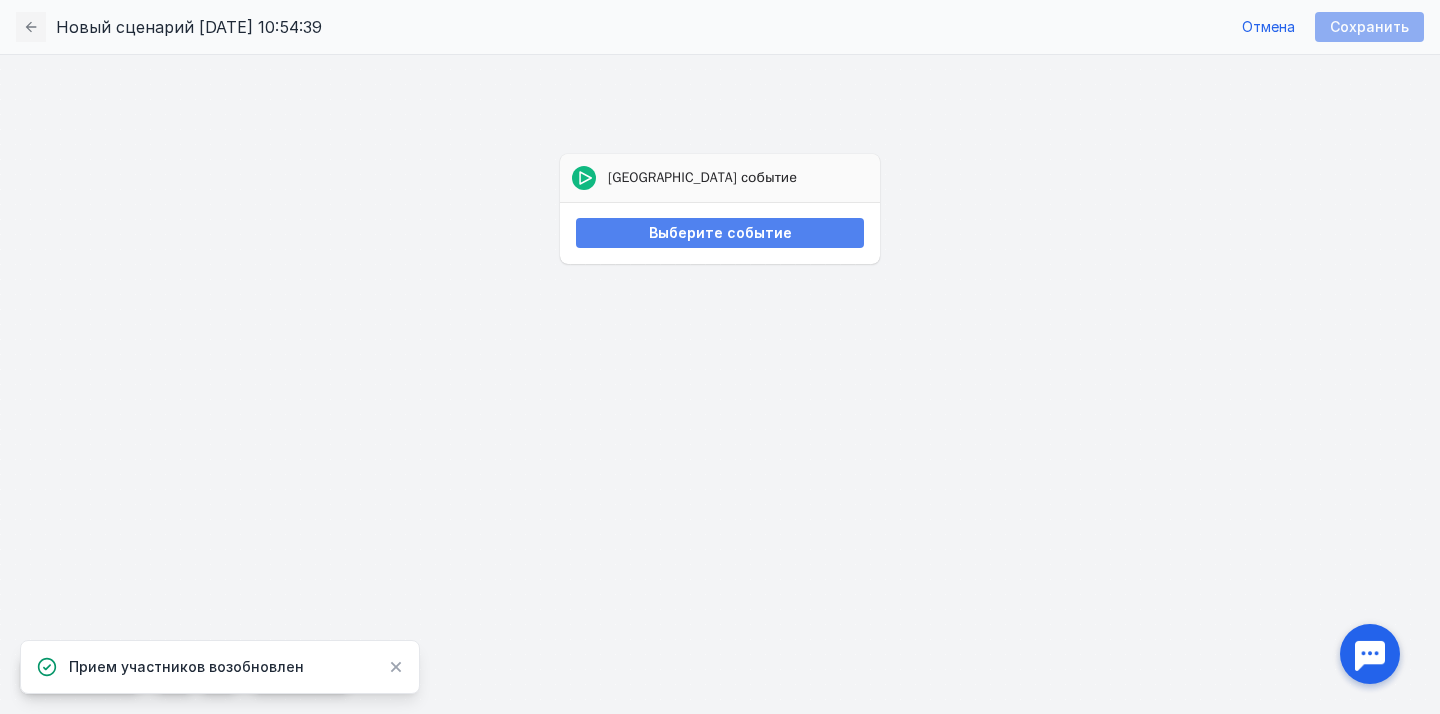 click on "Выберите событие" at bounding box center [720, 233] 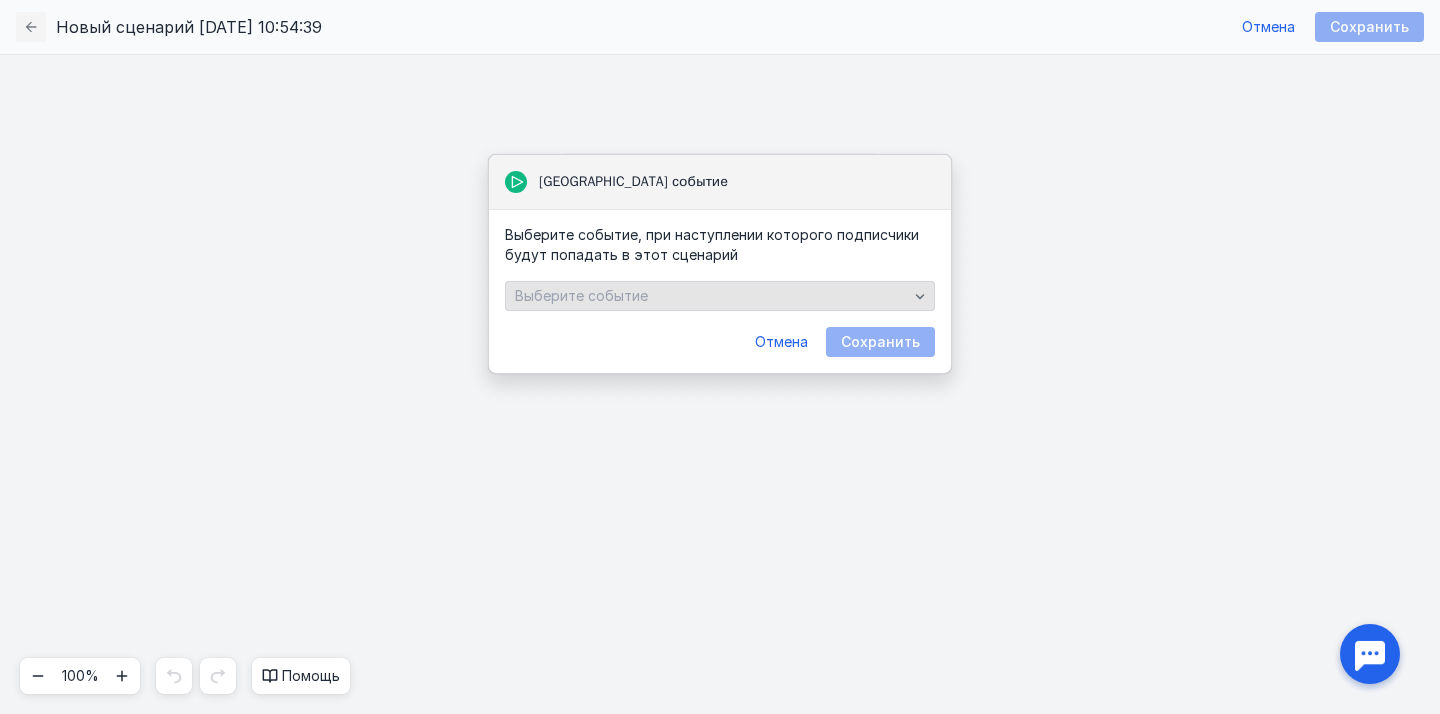 click on "Выберите событие" at bounding box center [711, 296] 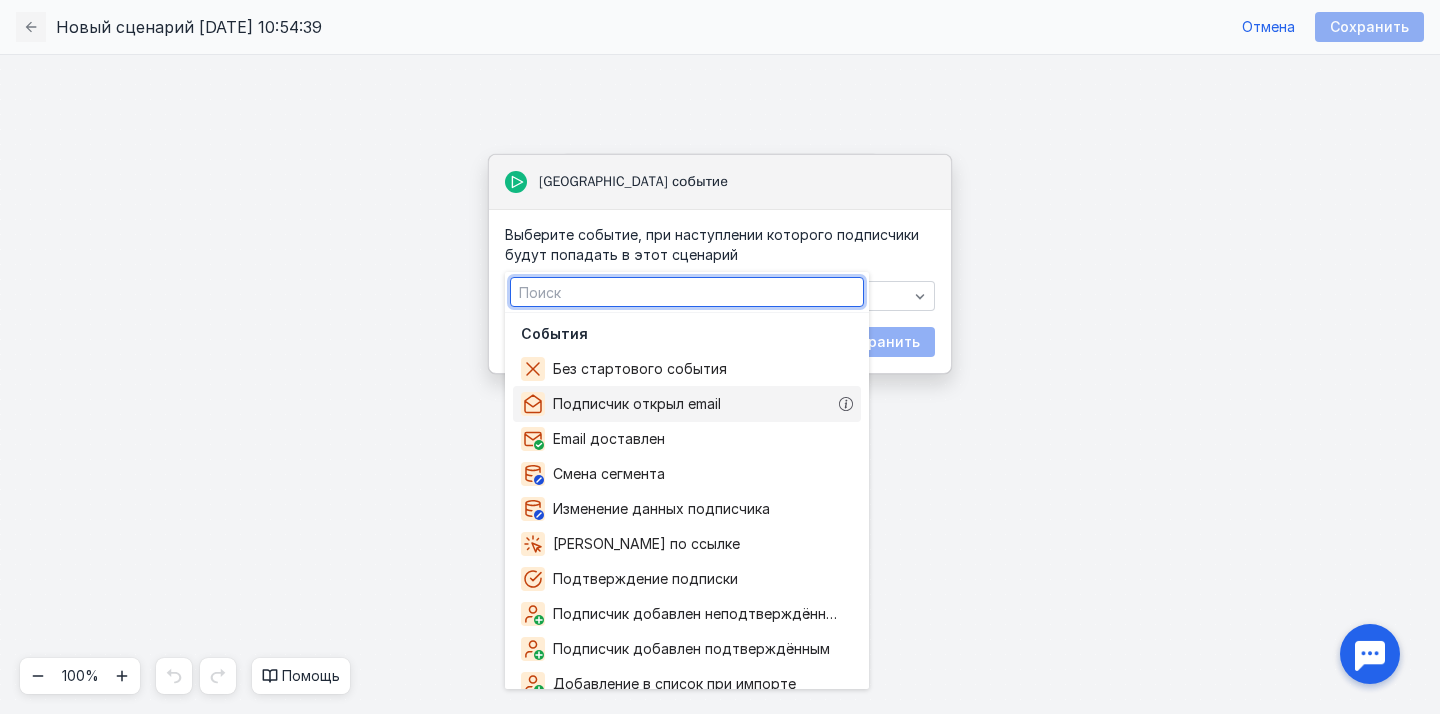 click on "Подписчик открыл email" at bounding box center (641, 404) 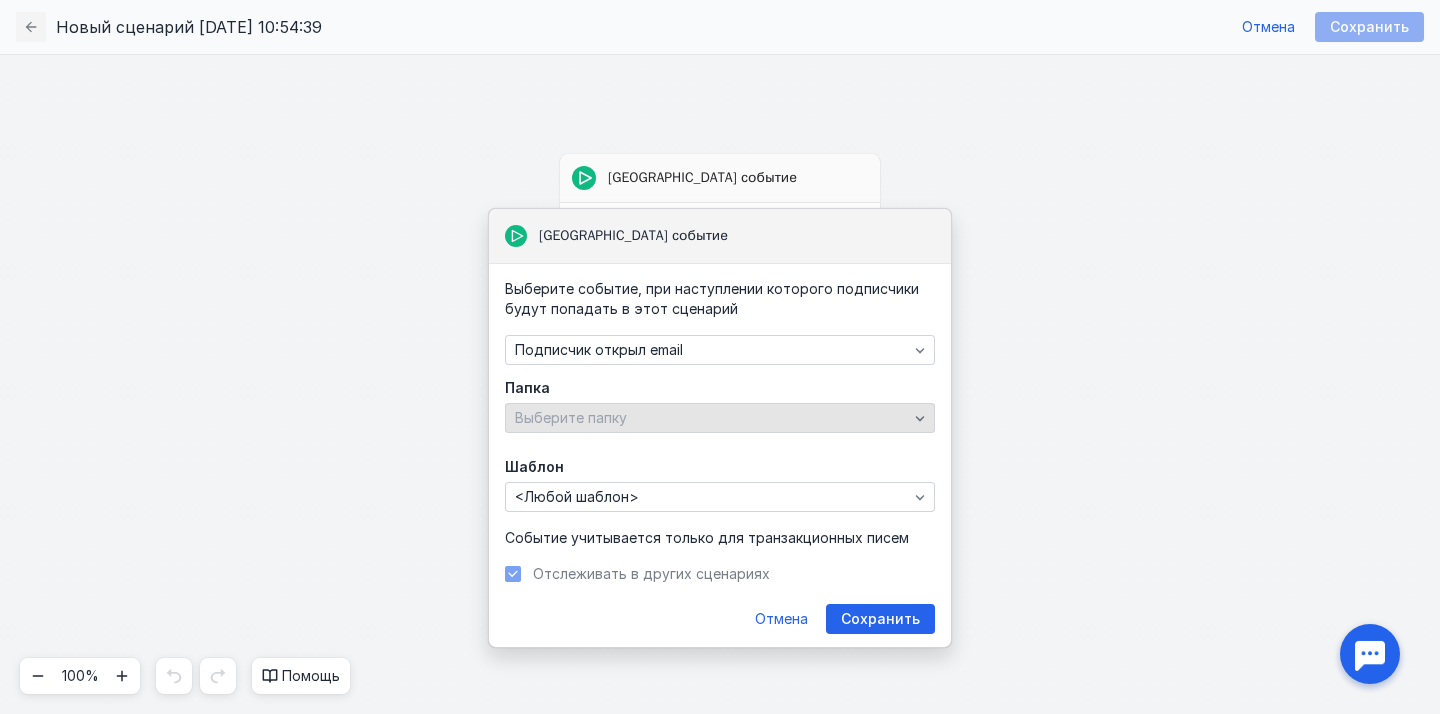click on "Выберите папку" at bounding box center [711, 418] 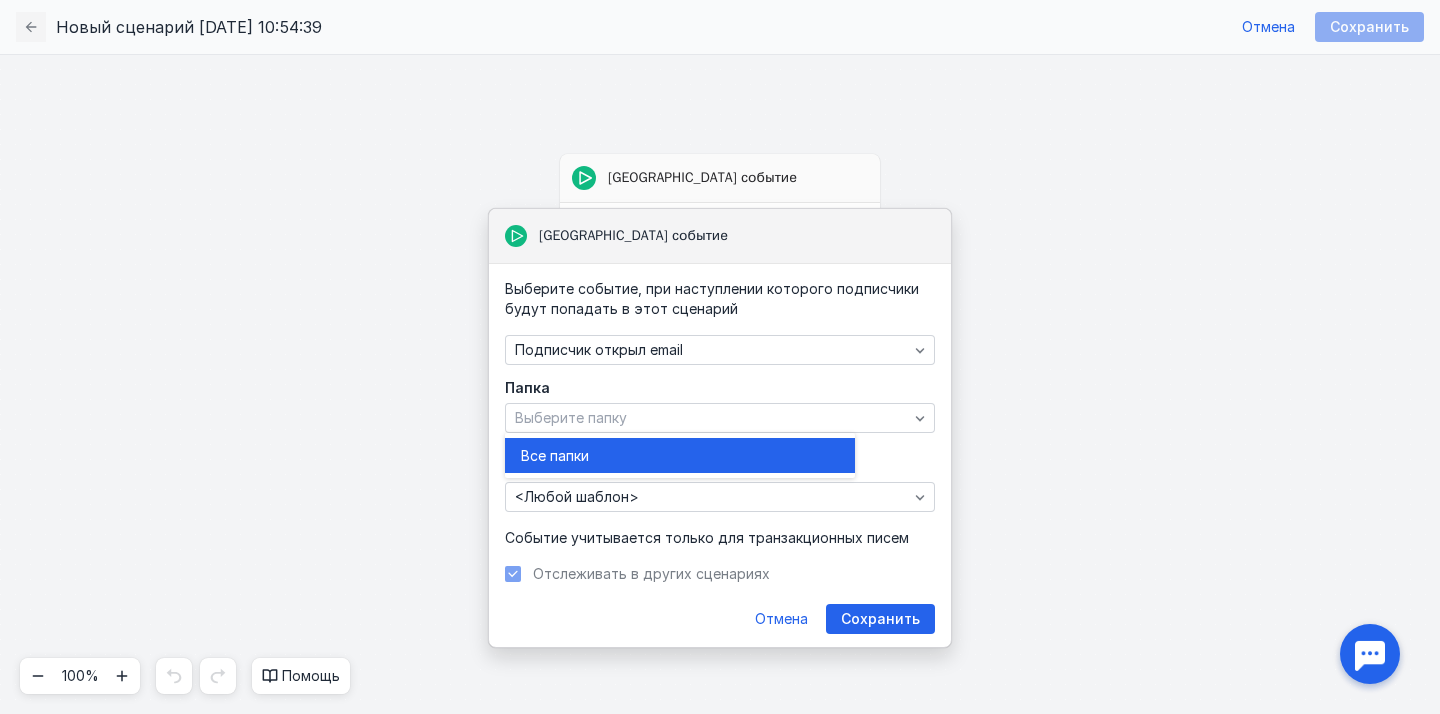 click on "Все папк и" at bounding box center (680, 456) 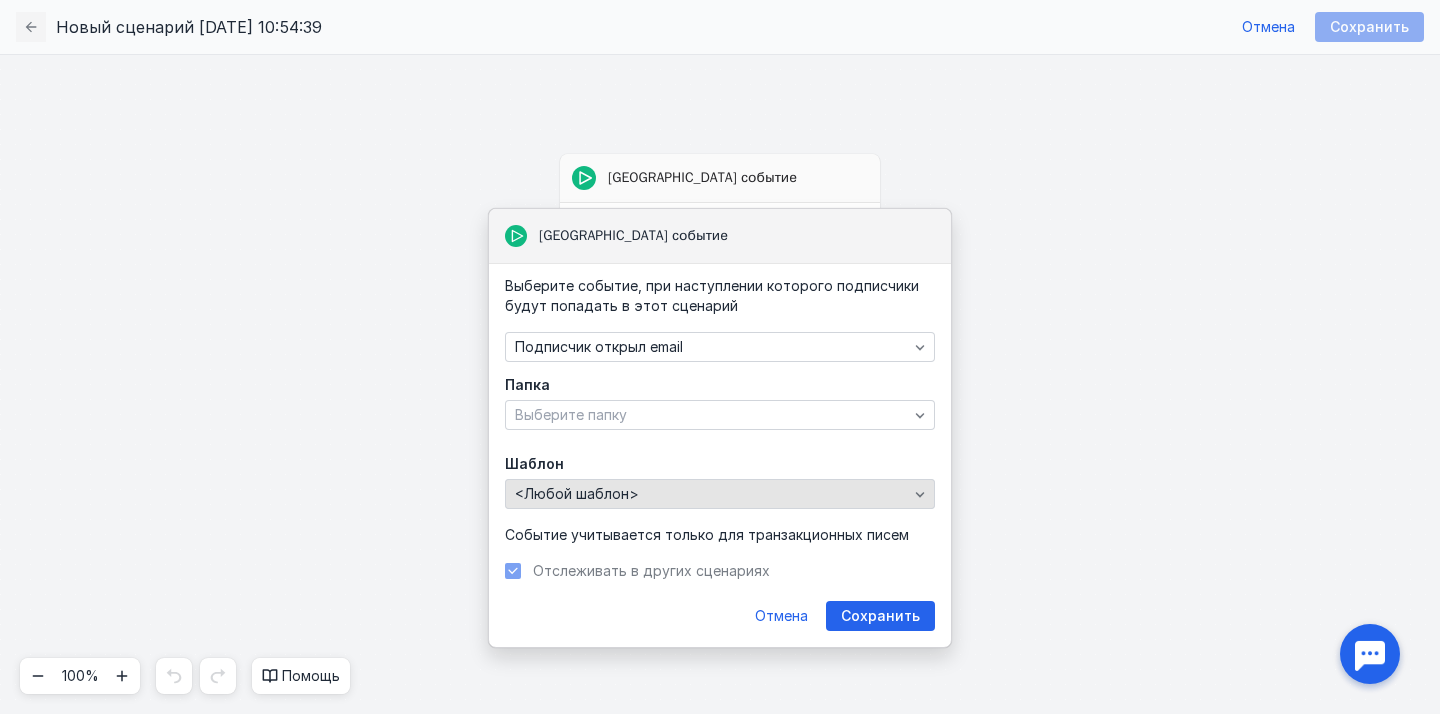 scroll, scrollTop: 3, scrollLeft: 0, axis: vertical 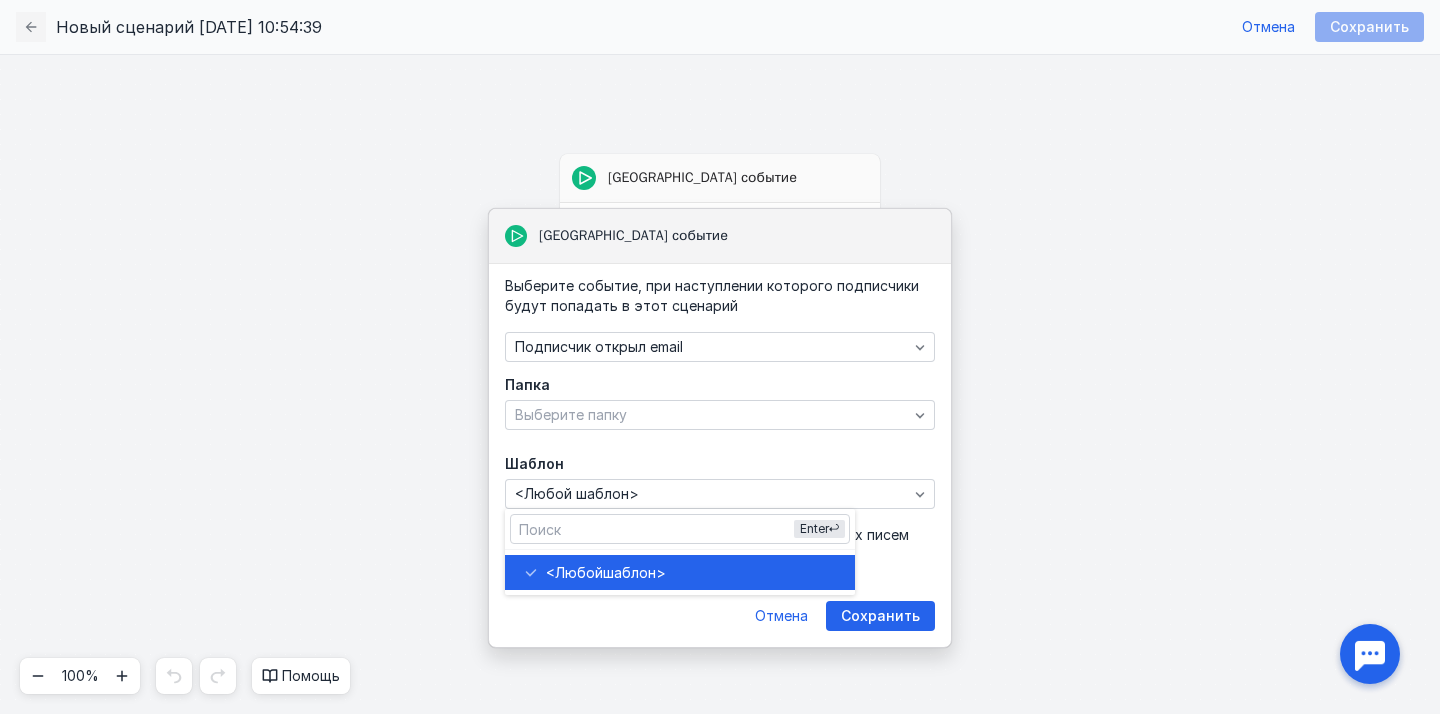 click on "шаблон>" at bounding box center [634, 573] 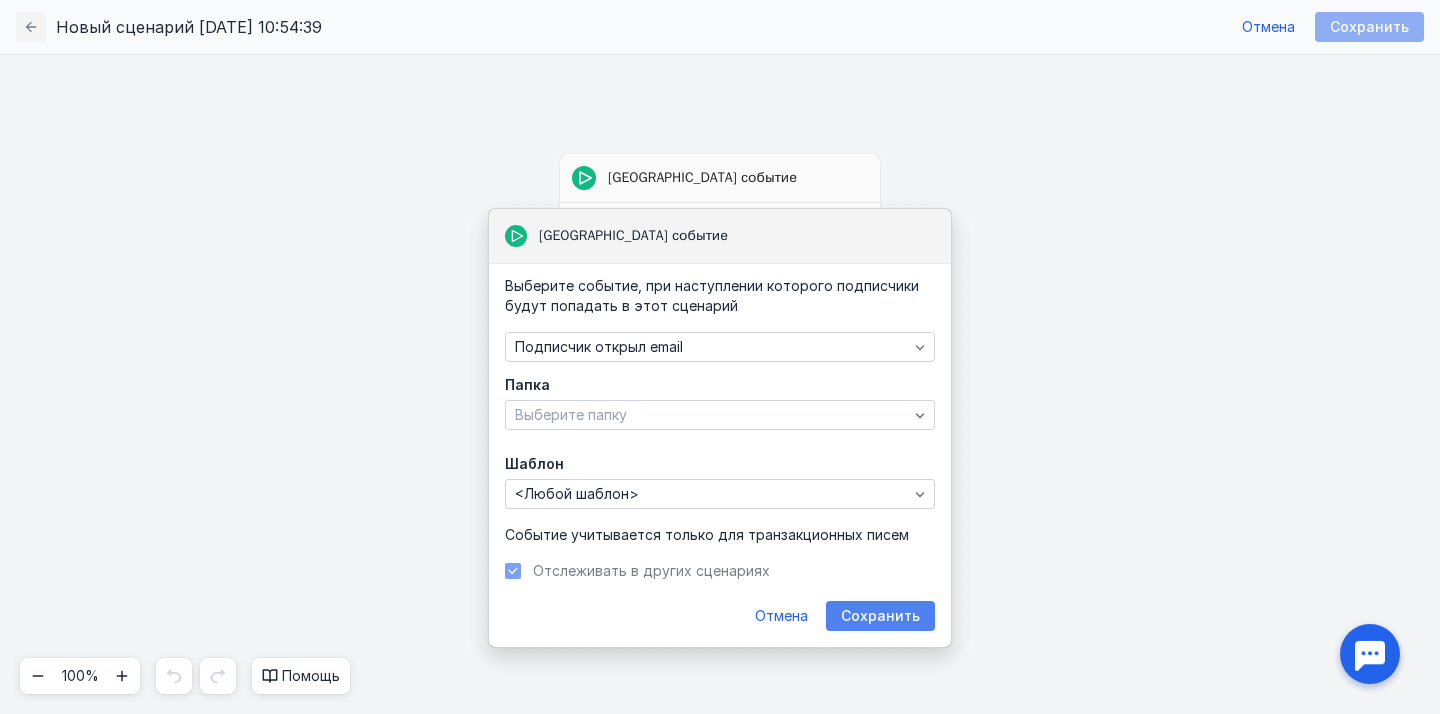 click on "Сохранить" at bounding box center [880, 616] 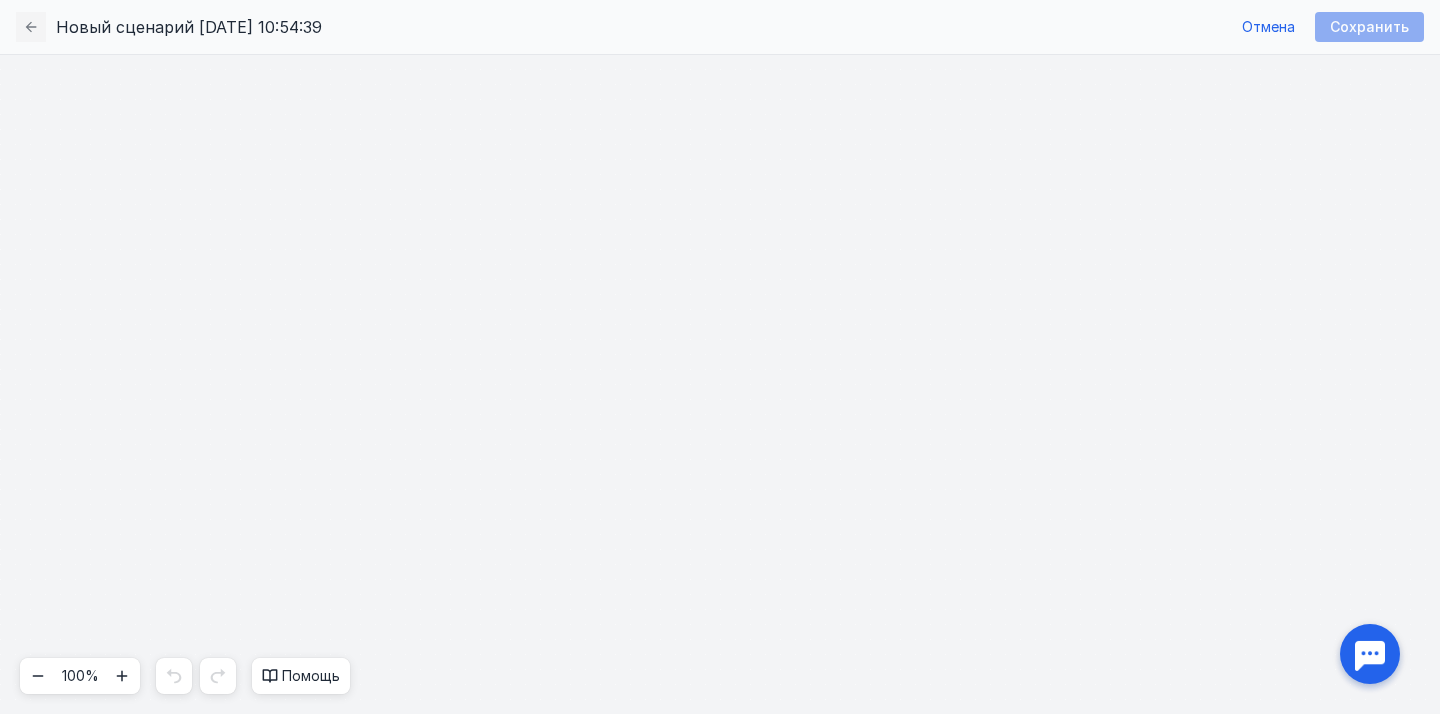 scroll, scrollTop: 0, scrollLeft: 0, axis: both 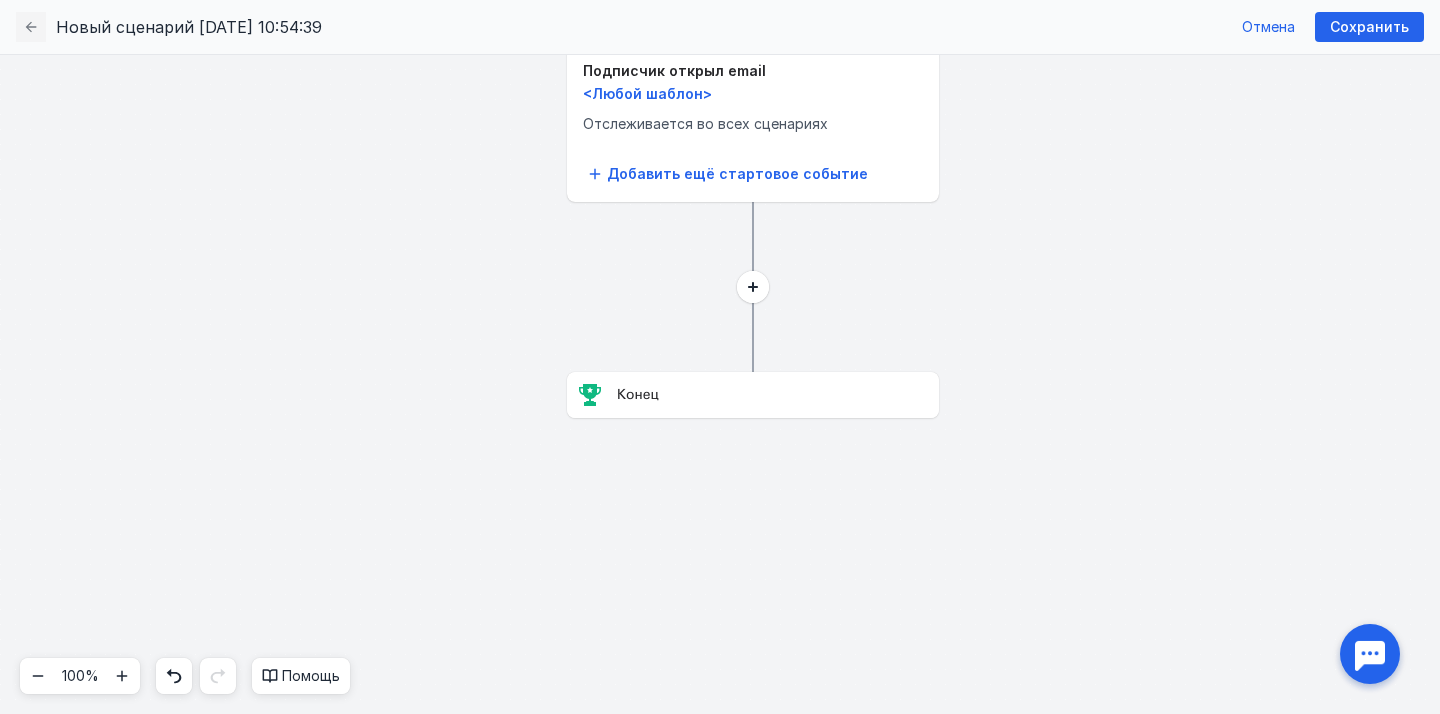 click on "Новый сценарий [DATE] 10:54:39 Отмена Сохранить" at bounding box center (720, 27) 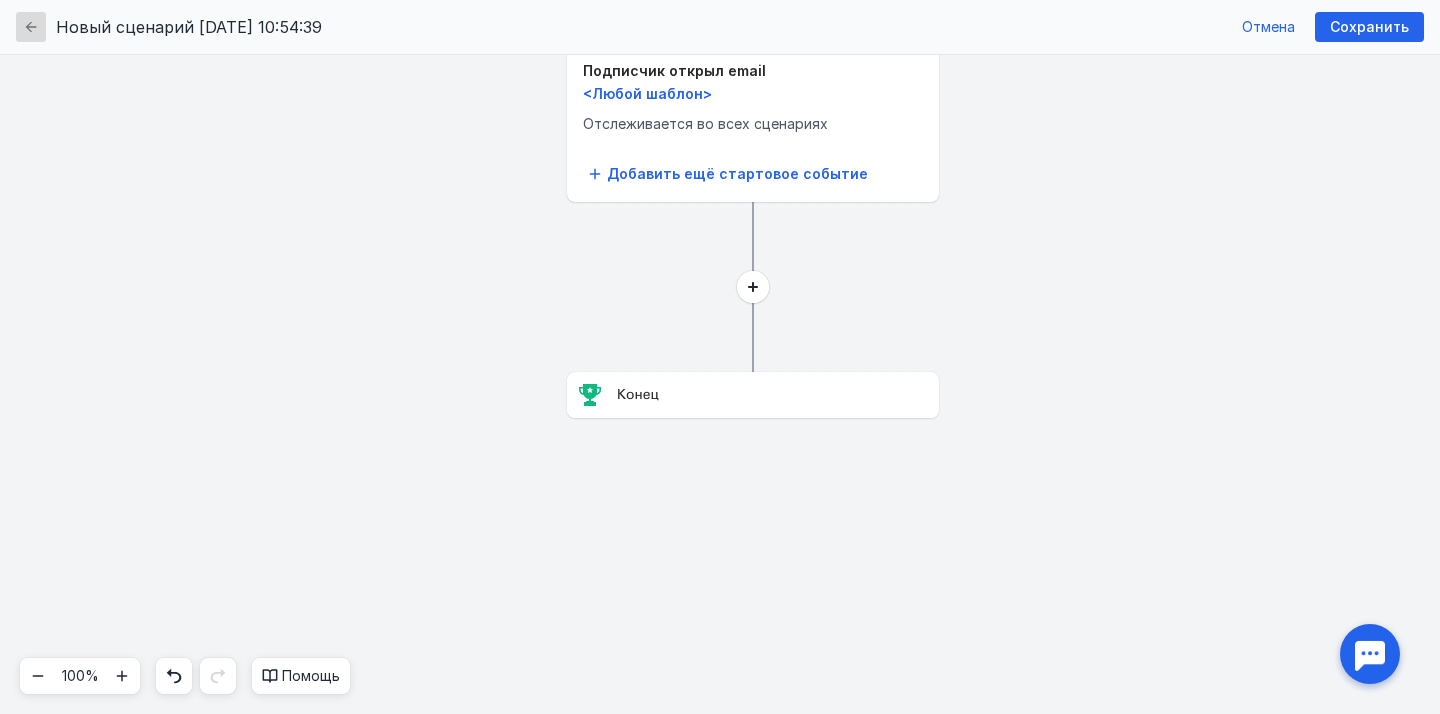 click at bounding box center [31, 27] 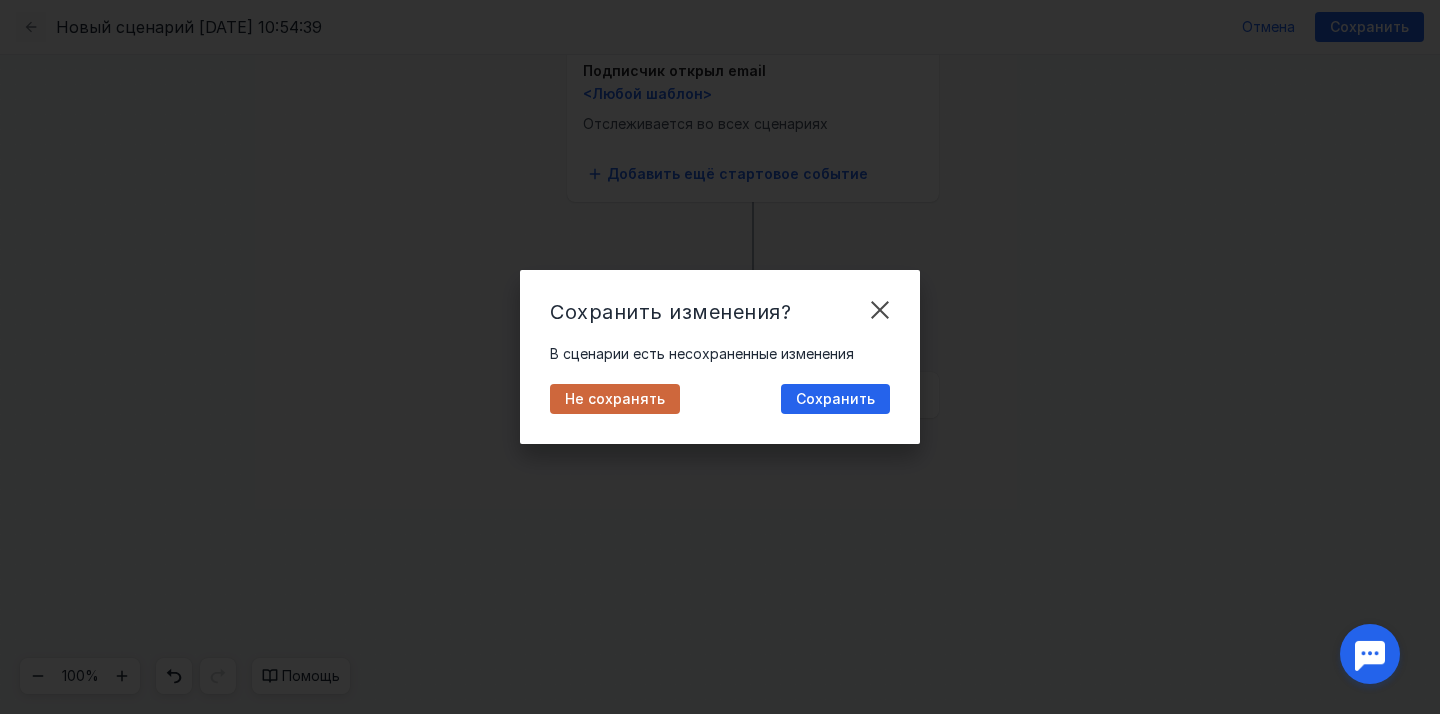 click on "Не сохранять" at bounding box center [615, 399] 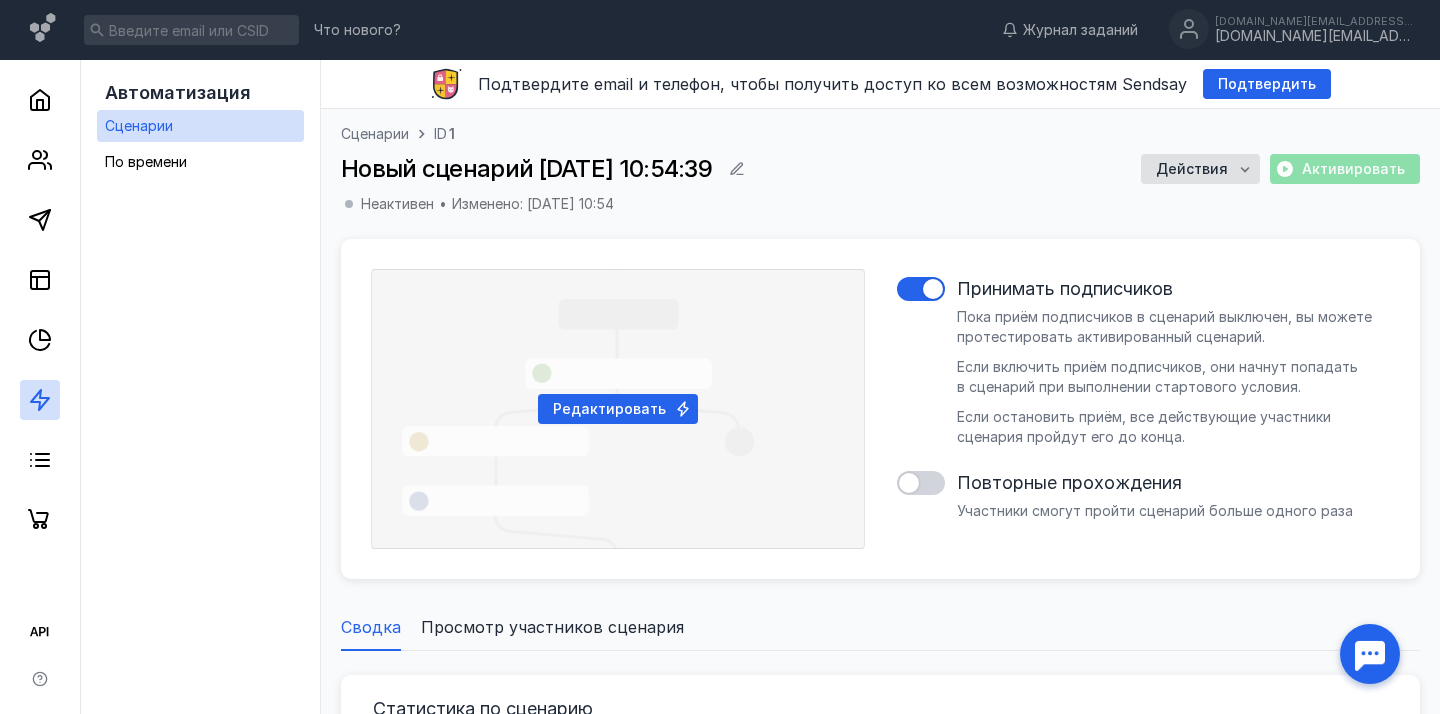 click at bounding box center (1370, 654) 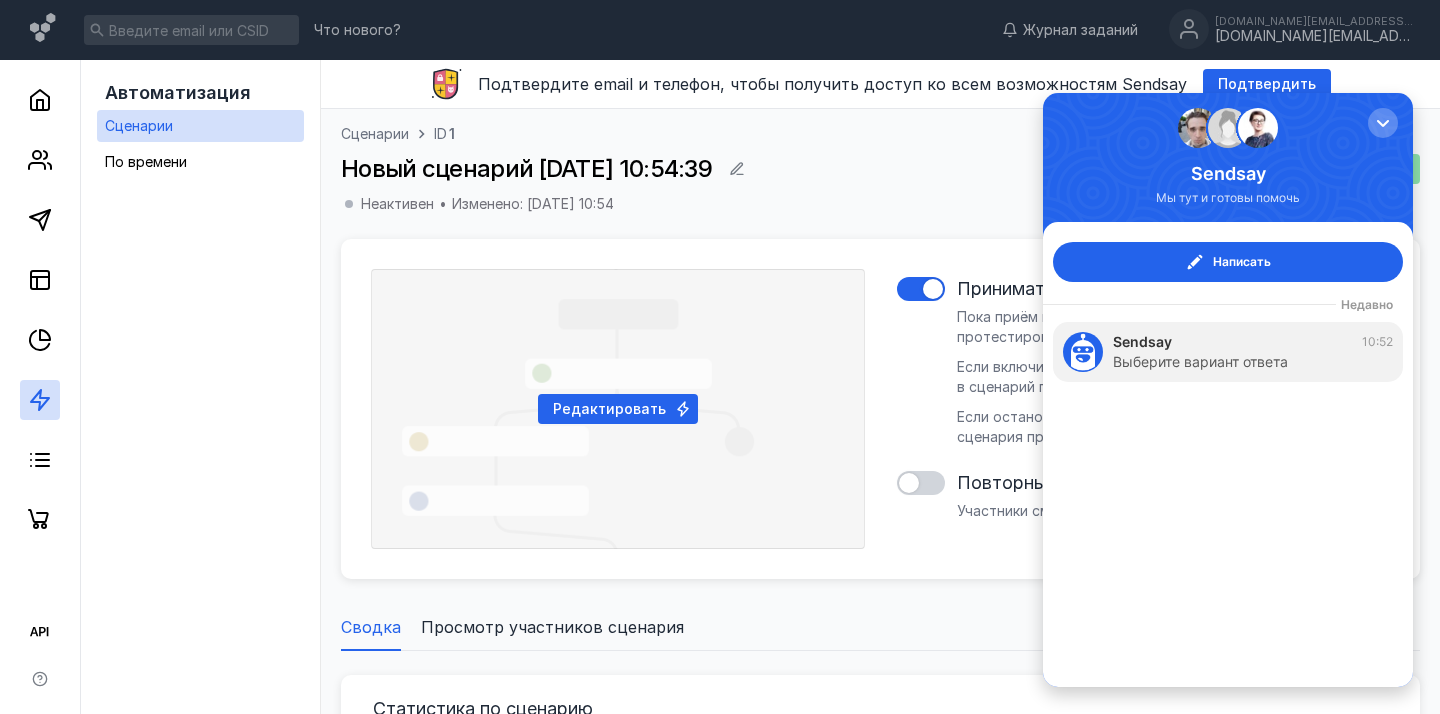 scroll, scrollTop: 0, scrollLeft: 0, axis: both 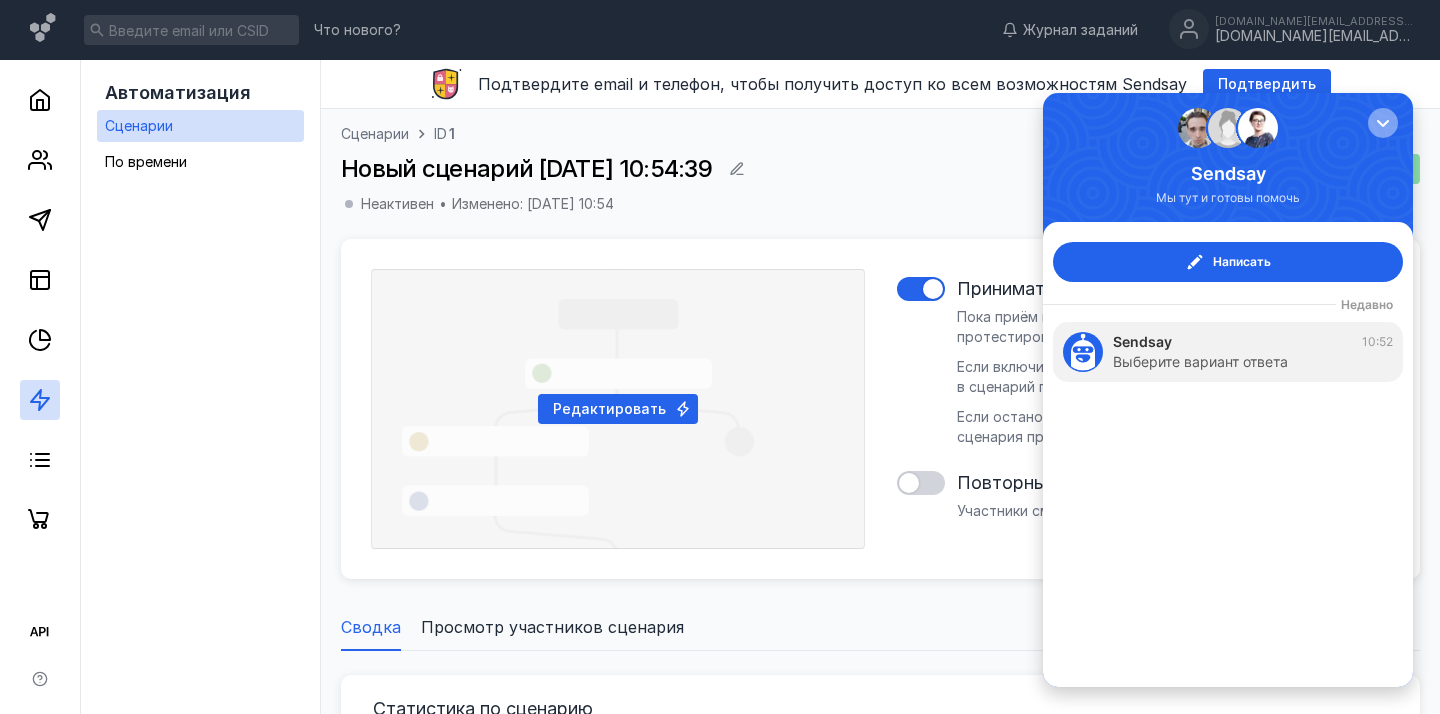click at bounding box center (1383, 123) 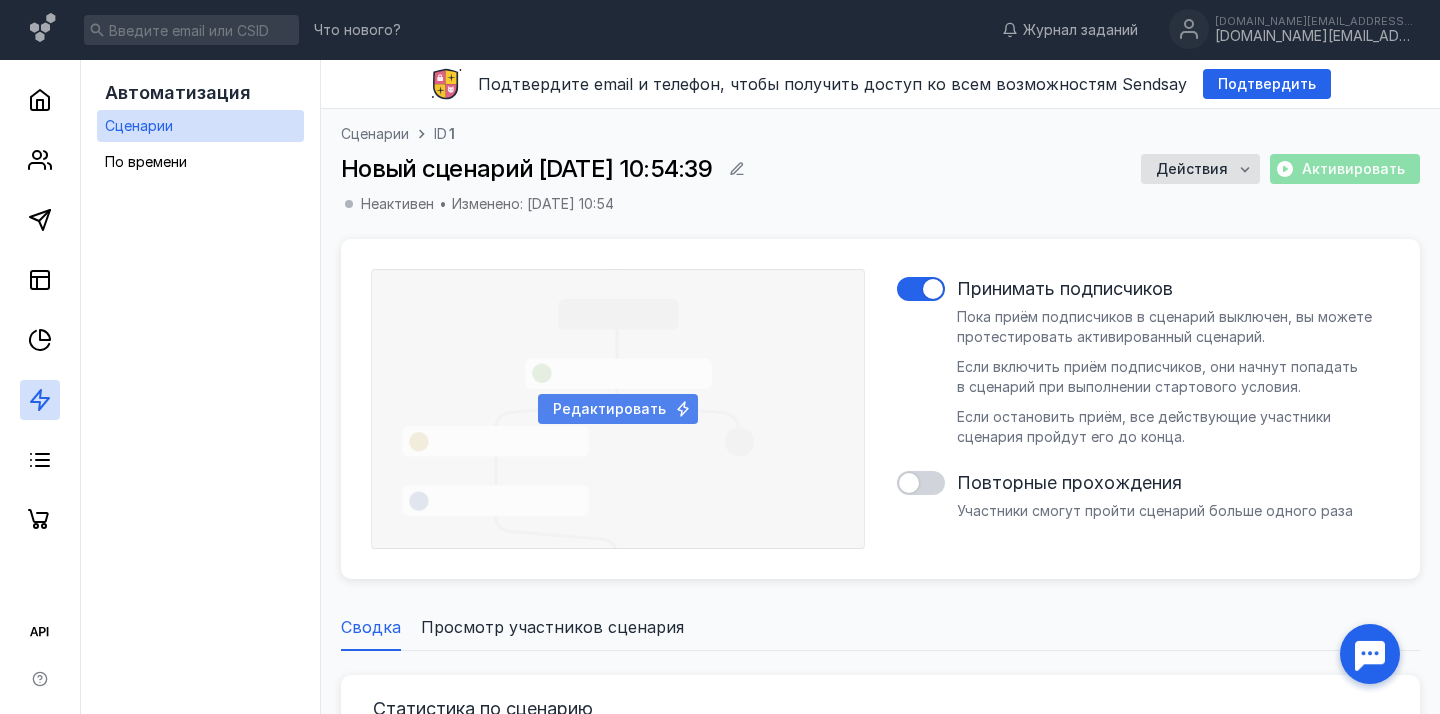 scroll, scrollTop: 0, scrollLeft: 0, axis: both 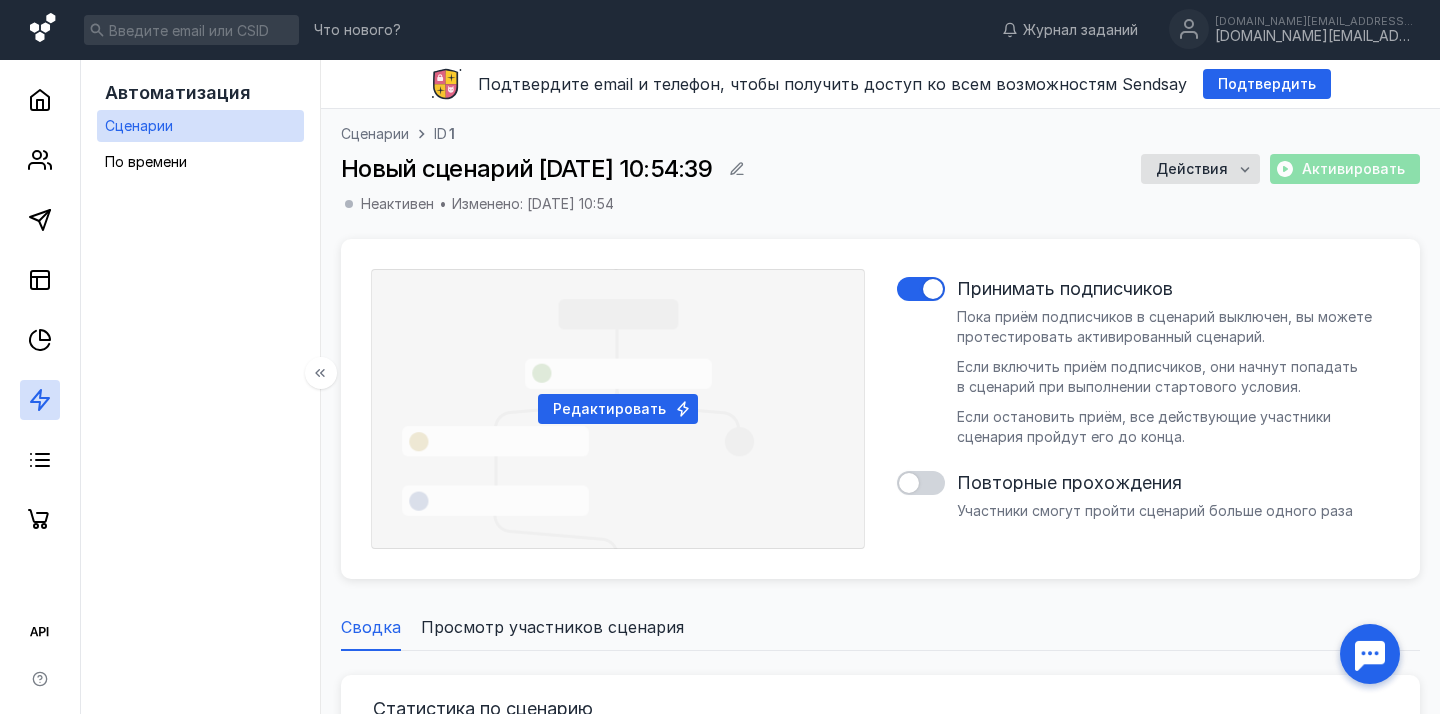 click 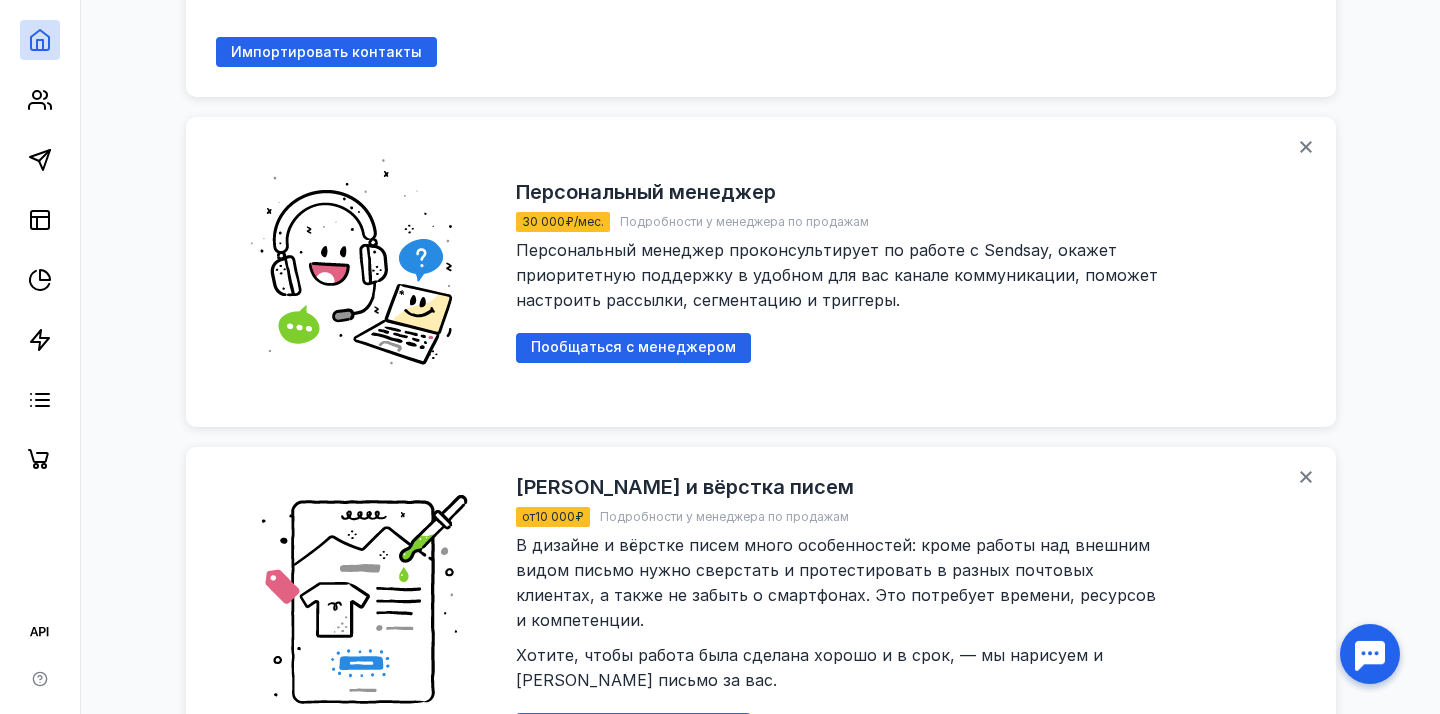 scroll, scrollTop: 1604, scrollLeft: 0, axis: vertical 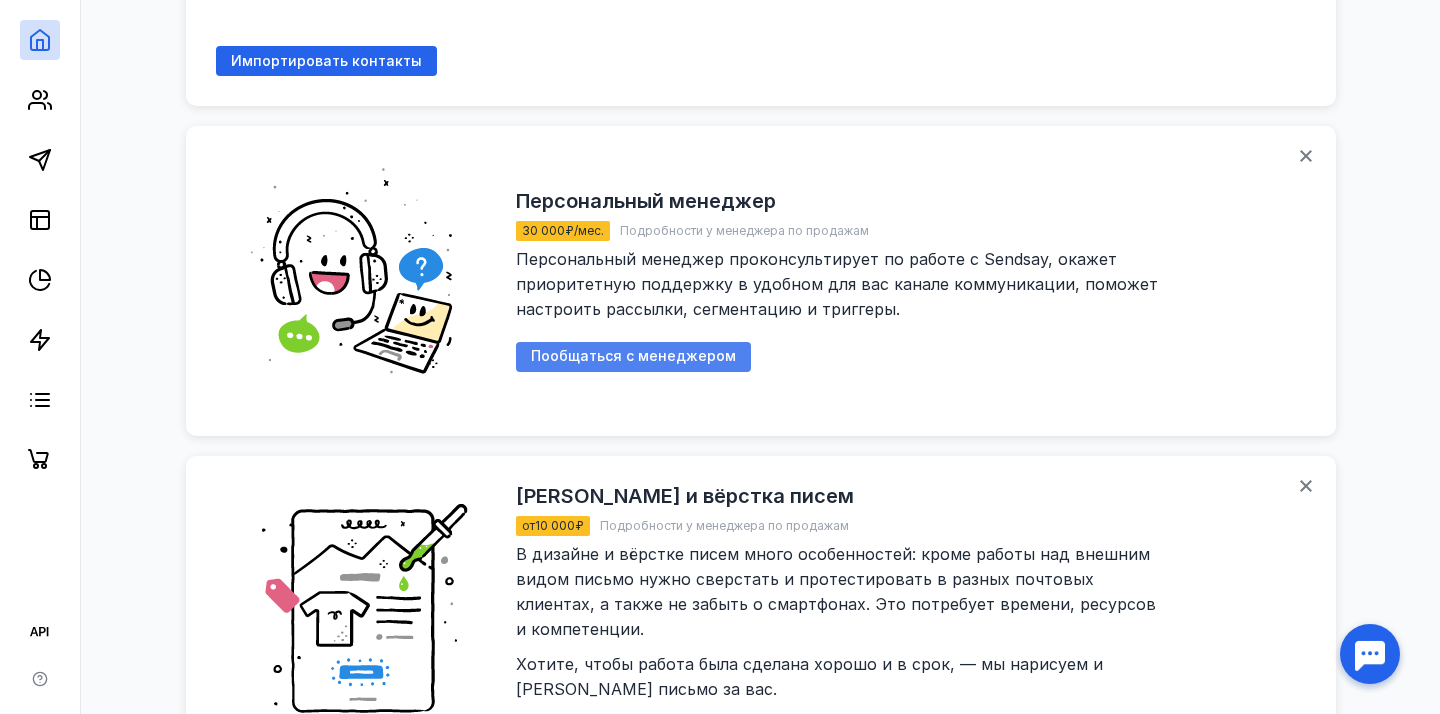 click on "Пообщаться с менеджером" at bounding box center (633, 356) 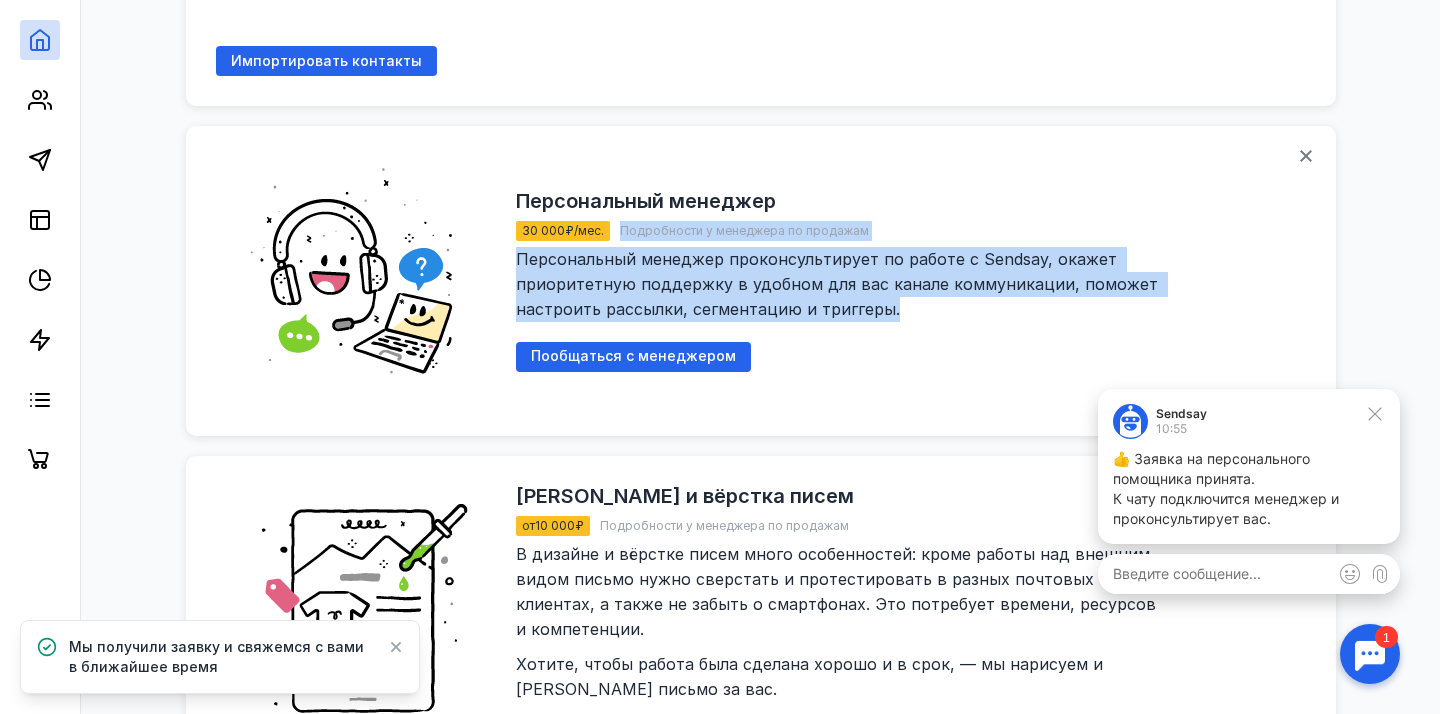 scroll, scrollTop: 0, scrollLeft: 0, axis: both 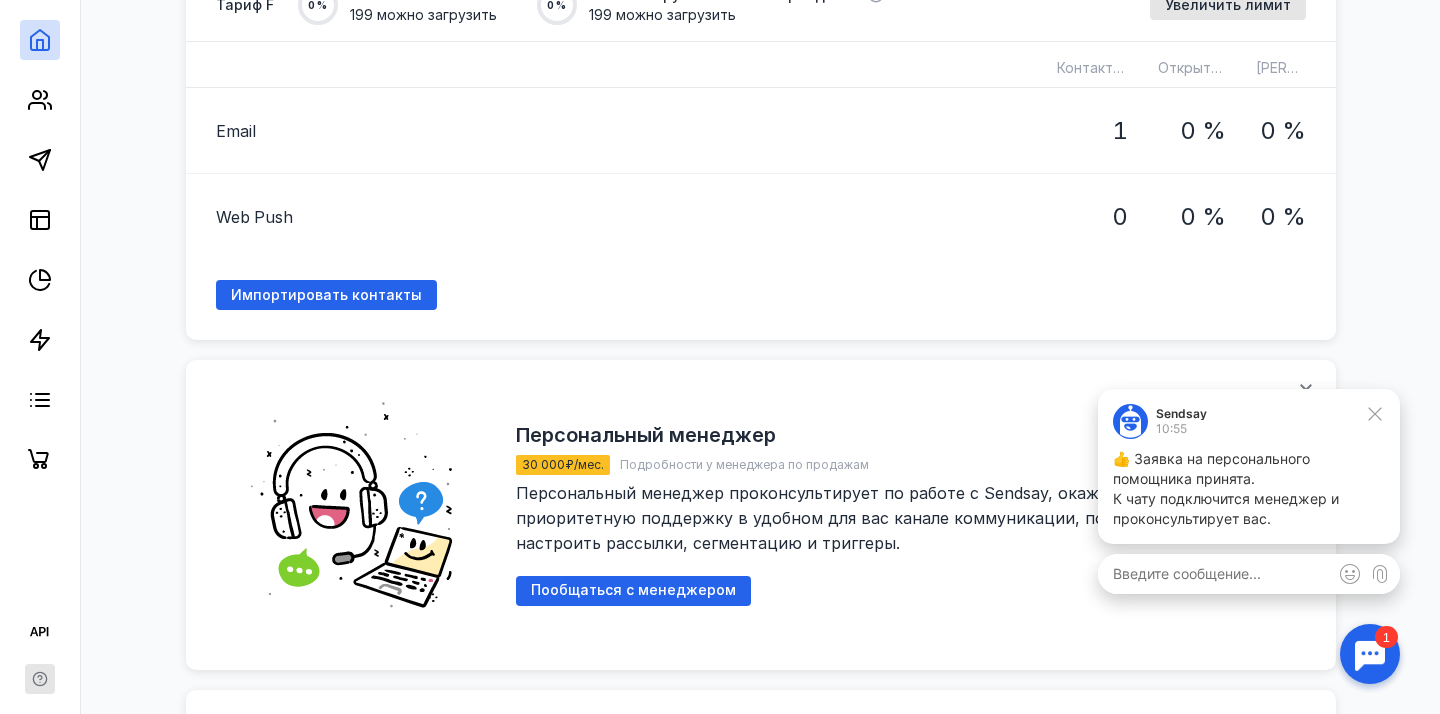 click at bounding box center [40, 679] 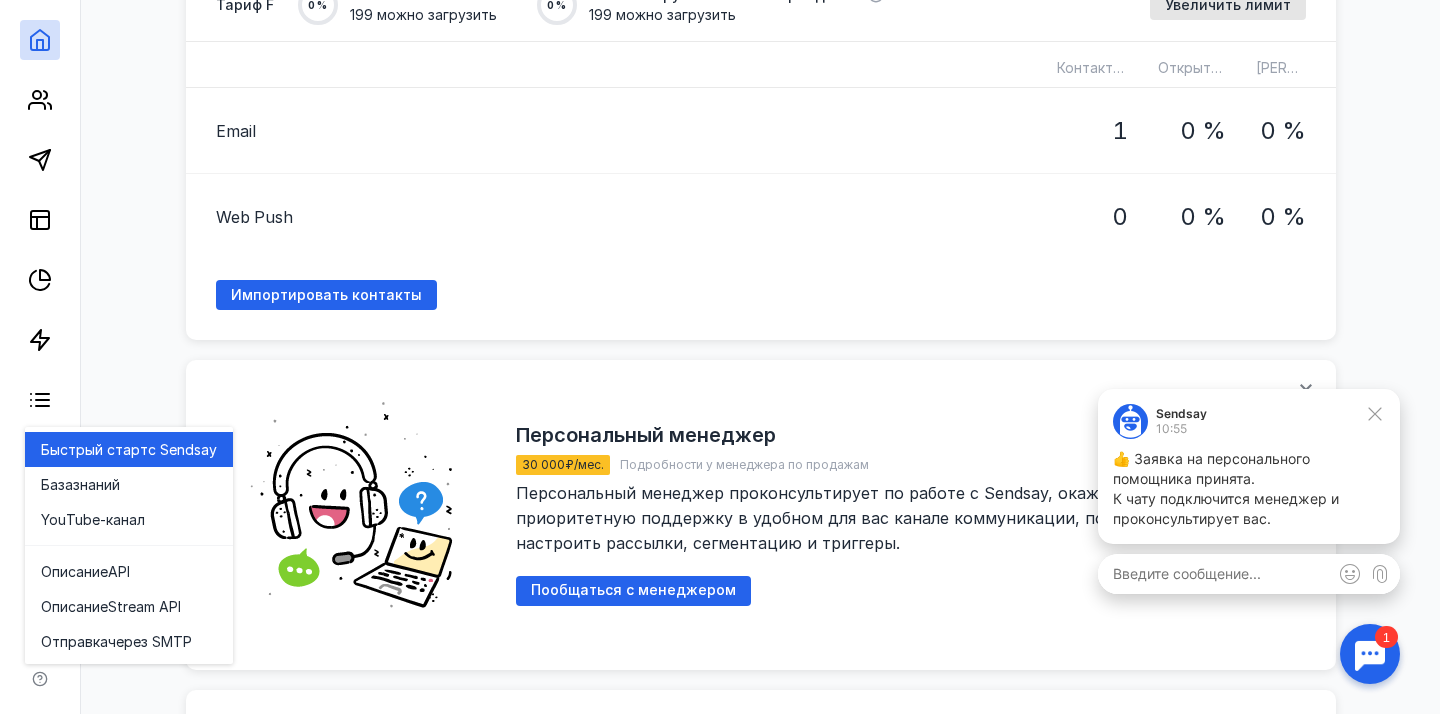 click on "Быстрый старт" at bounding box center (94, 450) 